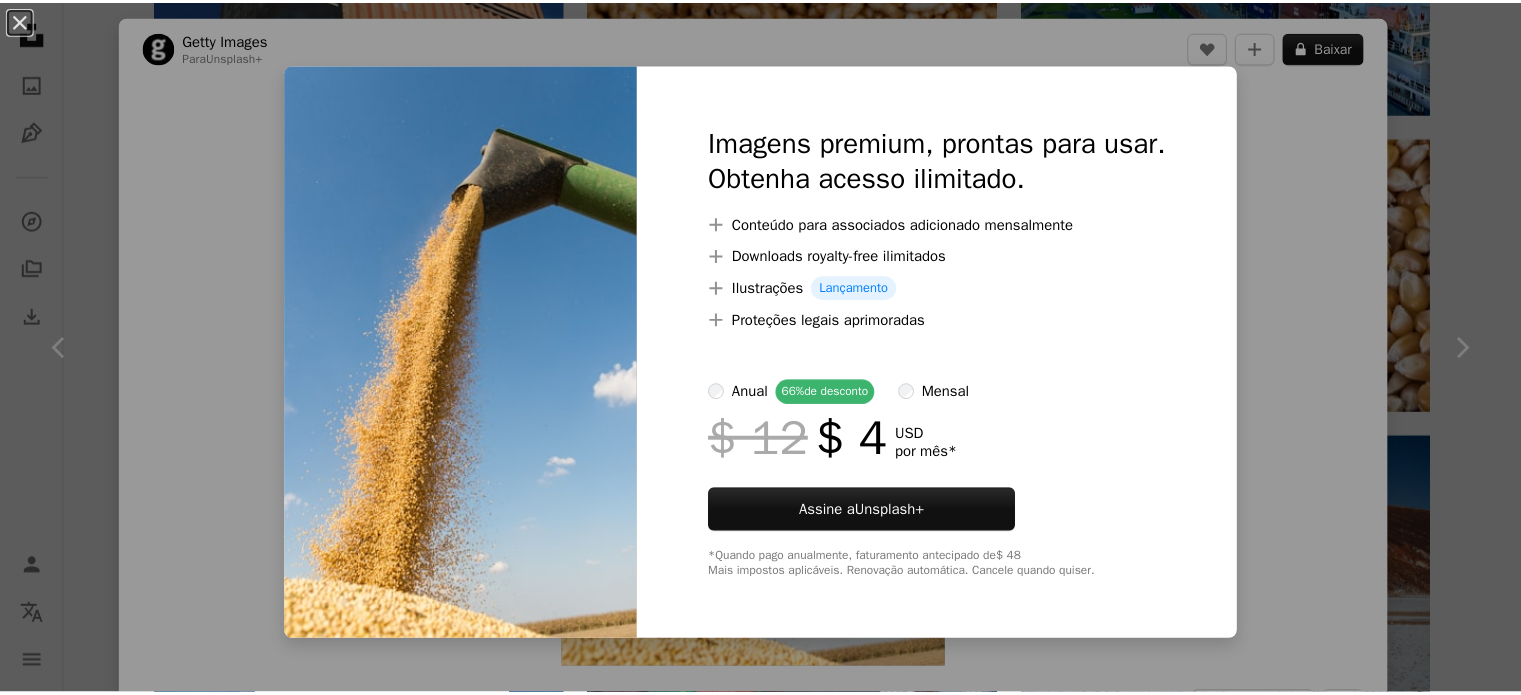 scroll, scrollTop: 3400, scrollLeft: 0, axis: vertical 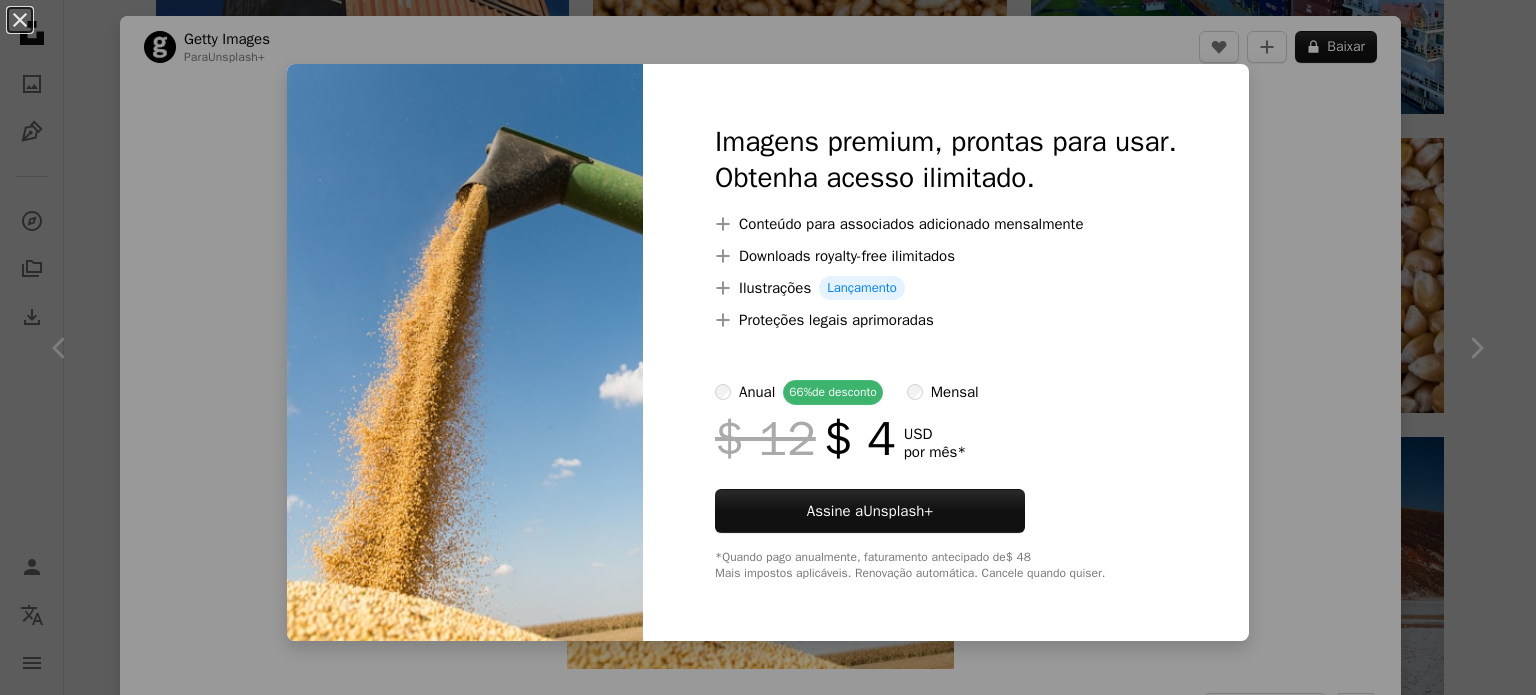 click on "An X shape Imagens premium, prontas para usar. Obtenha acesso ilimitado. A plus sign Conteúdo para associados adicionado mensalmente A plus sign Downloads royalty-free ilimitados A plus sign Ilustrações  Lançamento A plus sign Proteções legais aprimoradas anual 66%  de desconto mensal $ 12   $ 4 USD por mês * Assine a  Unsplash+ *Quando pago anualmente, faturamento antecipado de  $ 48 Mais impostos aplicáveis. Renovação automática. Cancele quando quiser." at bounding box center [768, 347] 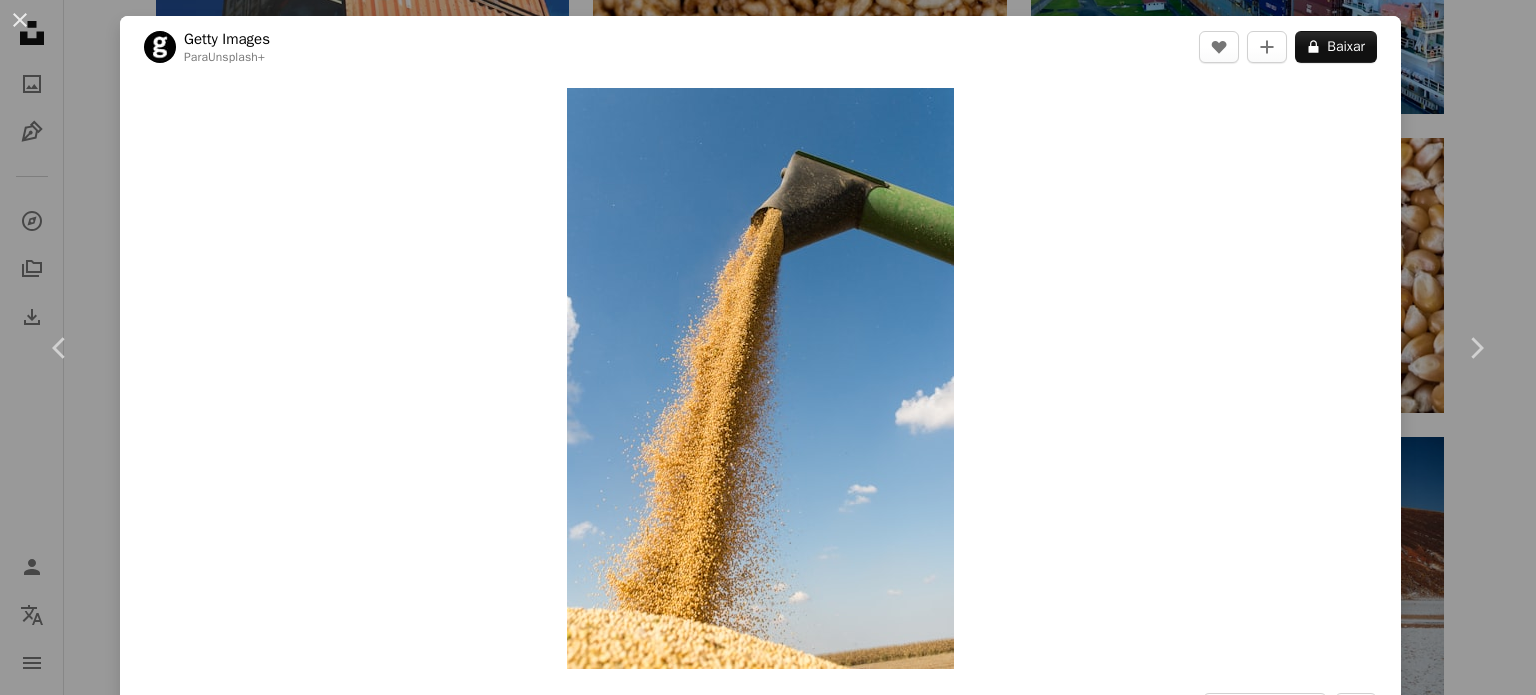 click on "An X shape Chevron left Chevron right [FIRST] [LAST] roboot_cz A heart A plus sign Baixar gratuitamente Chevron down Zoom in Visualizações 14.245 Downloads 34 A forward-right arrow Compartilhar Info icon Informações More Actions Calendar outlined Publicada em  18 de junho de 2021 Camera NIKON CORPORATION, NIKON D3100 Safety Uso gratuito sob a  Licença da Unsplash campo grão alimento planta grama legume trigo arco vegetação produzir Imagens de domínio público Pesquise imagens premium relacionadas na iStock  |  Economize 20% com o código UNSPLASH20 Ver mais na iStock  ↗ Imagens relacionadas A heart A plus sign [FIRST] [LAST] Arrow pointing down Plus sign for Unsplash+ A heart A plus sign [FIRST] [LAST] Disponível para contratação A checkmark inside of a circle Arrow pointing down A heart A plus sign [FIRST] [LAST] Arrow pointing down Plus sign for Unsplash+ A heart A plus sign [FIRST] [LAST] Para  Unsplash+ A lock Baixar" at bounding box center [768, 347] 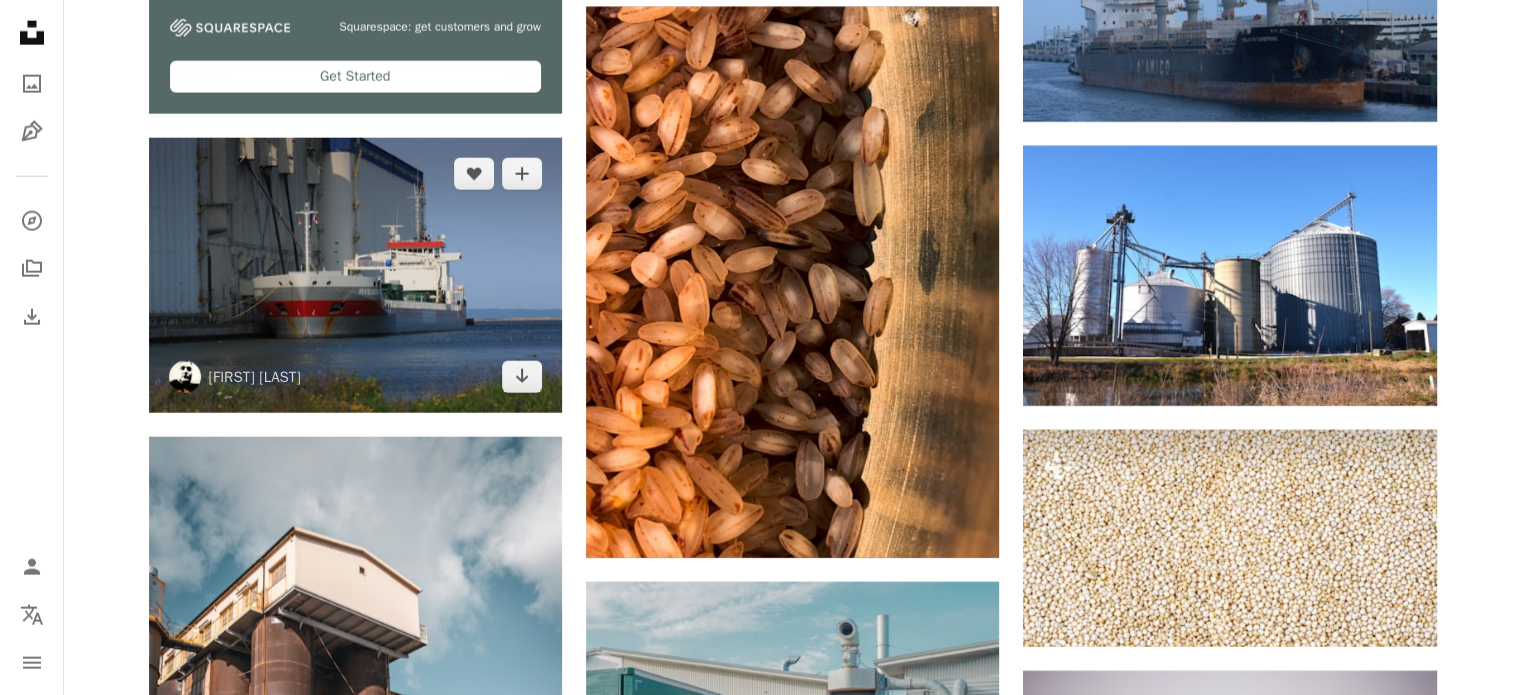 scroll, scrollTop: 5000, scrollLeft: 0, axis: vertical 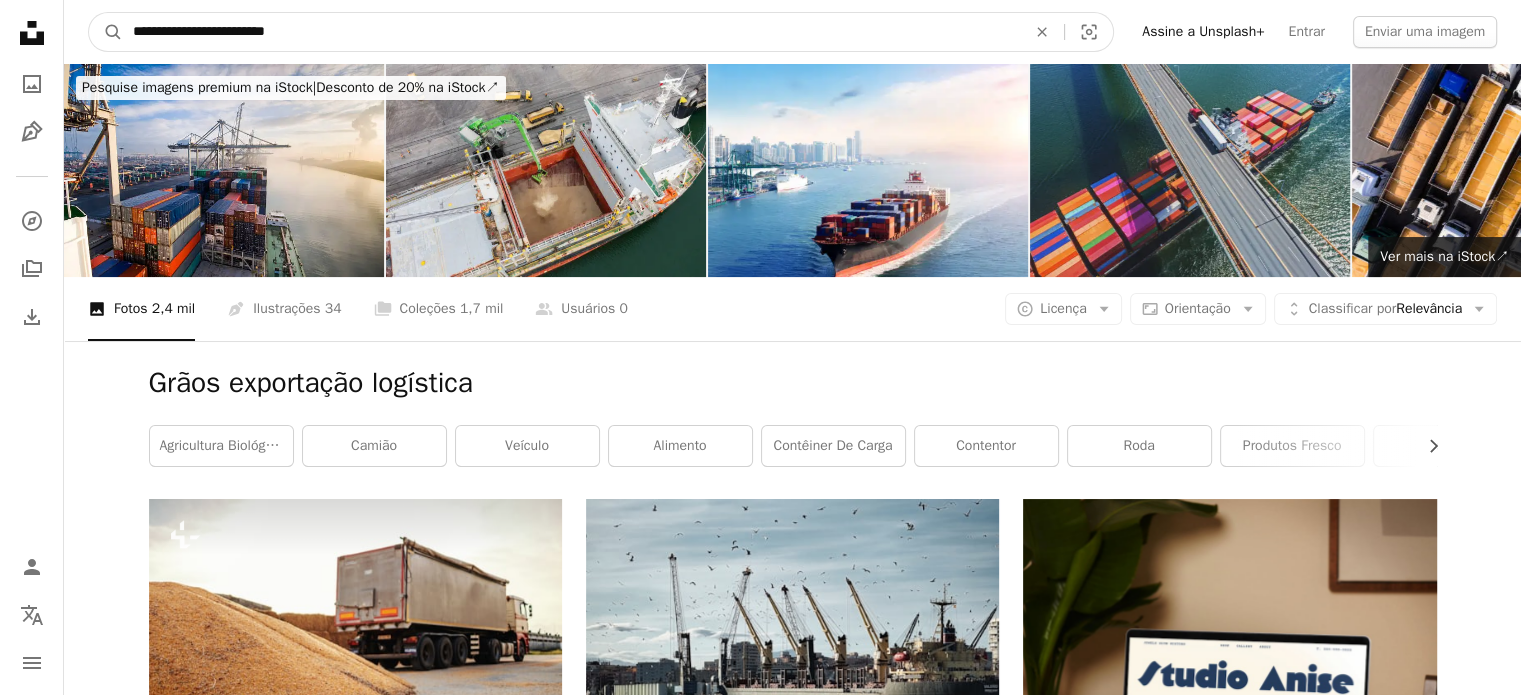 drag, startPoint x: 380, startPoint y: 32, endPoint x: 0, endPoint y: 83, distance: 383.4071 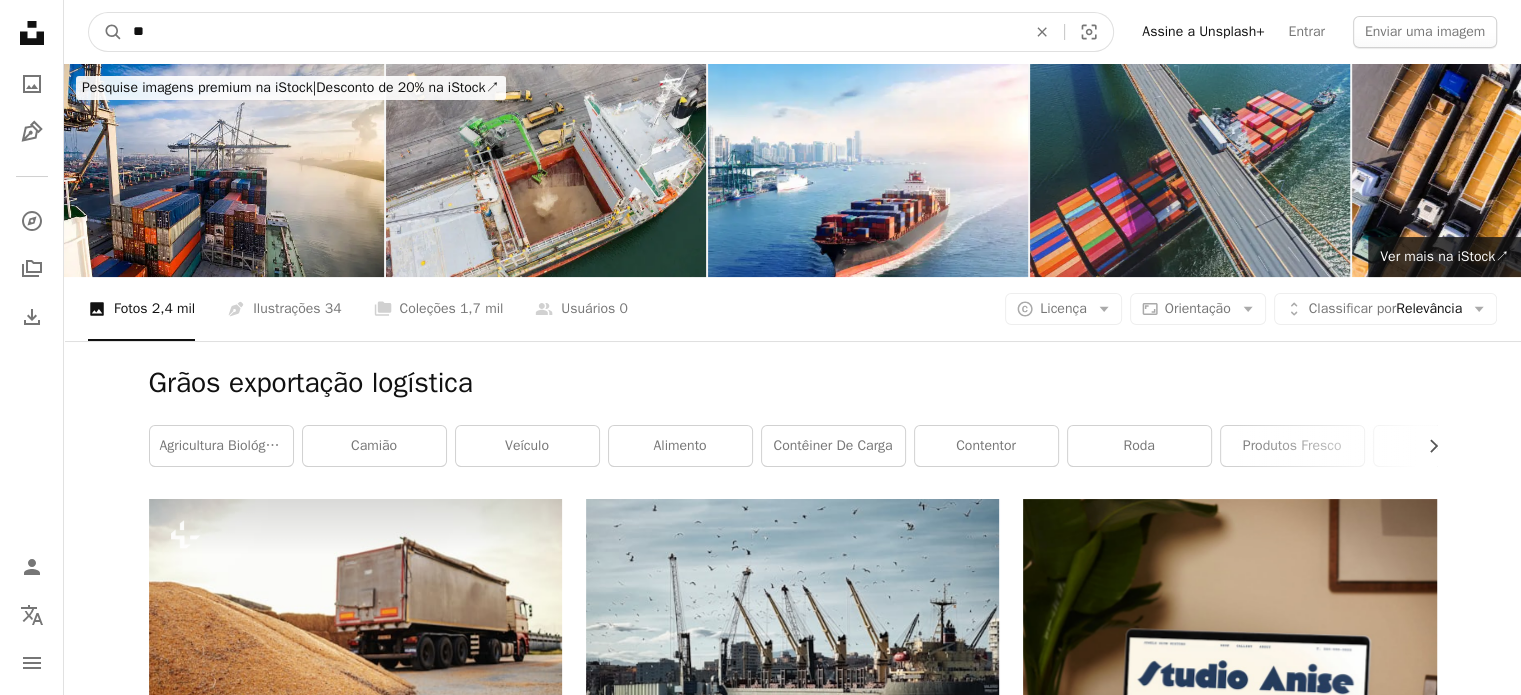 type on "*" 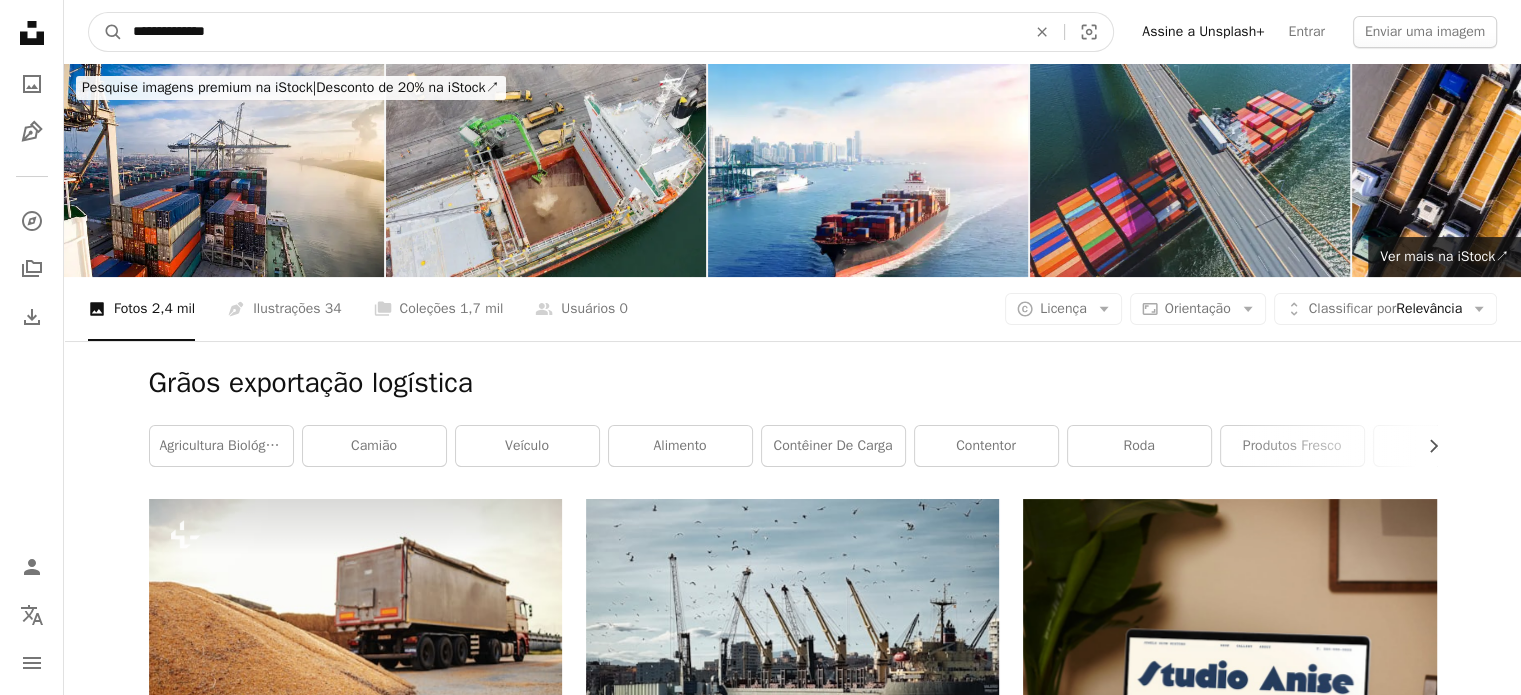 type on "**********" 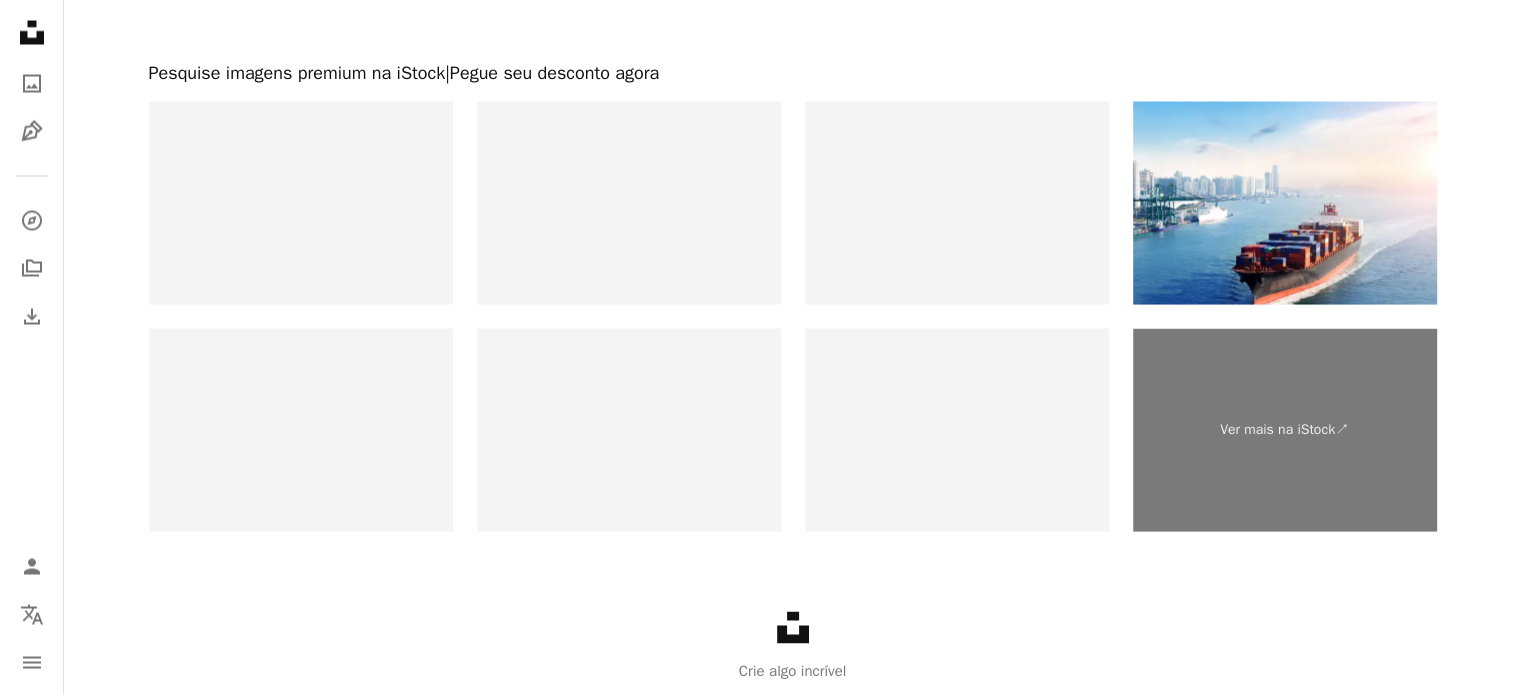 scroll, scrollTop: 3925, scrollLeft: 0, axis: vertical 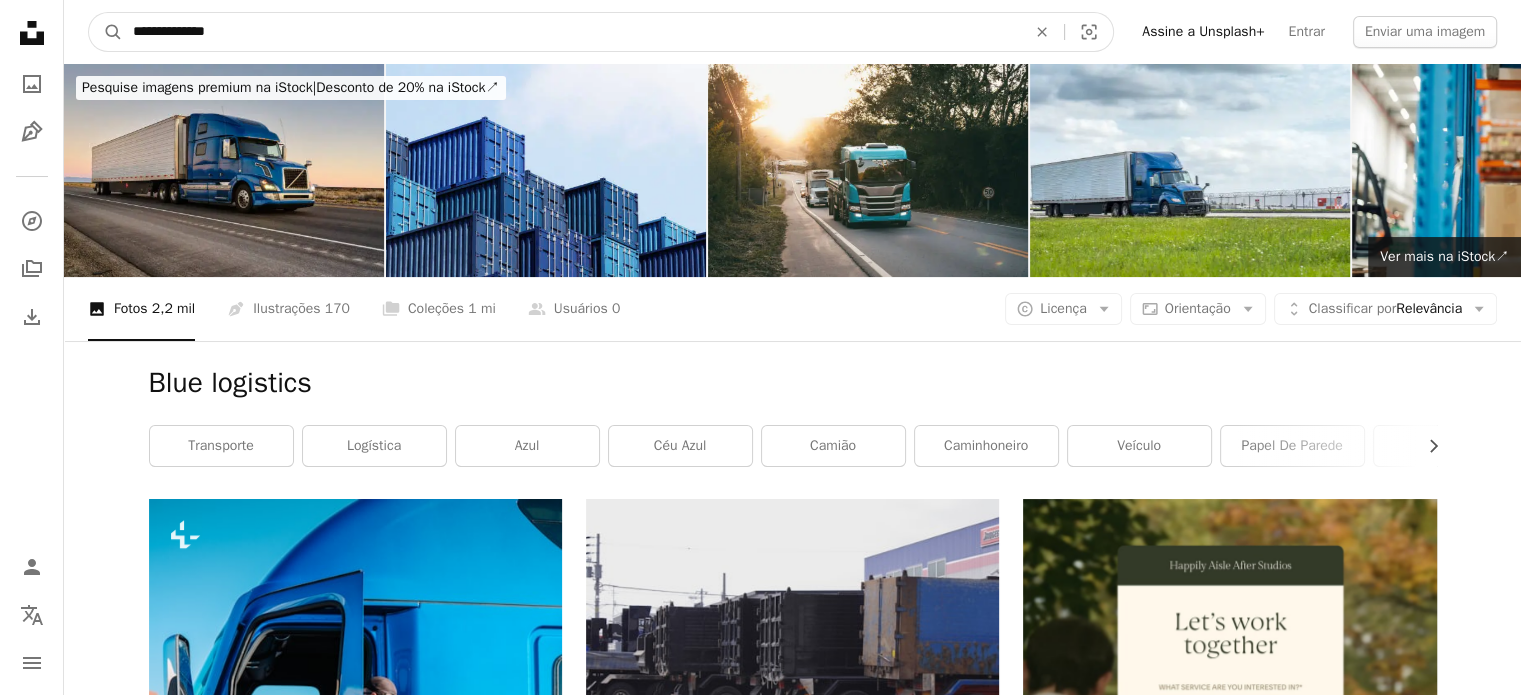 click on "**********" at bounding box center [760, 2310] 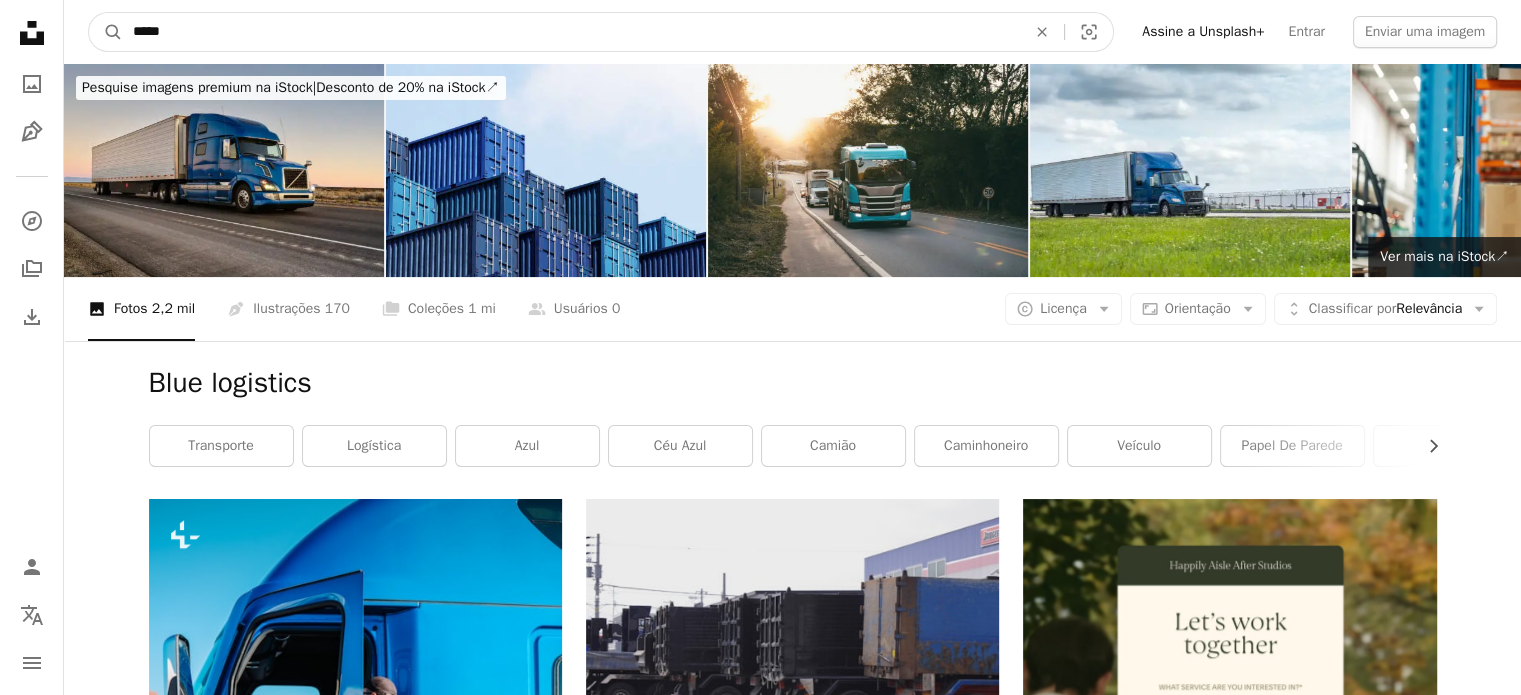 type on "*****" 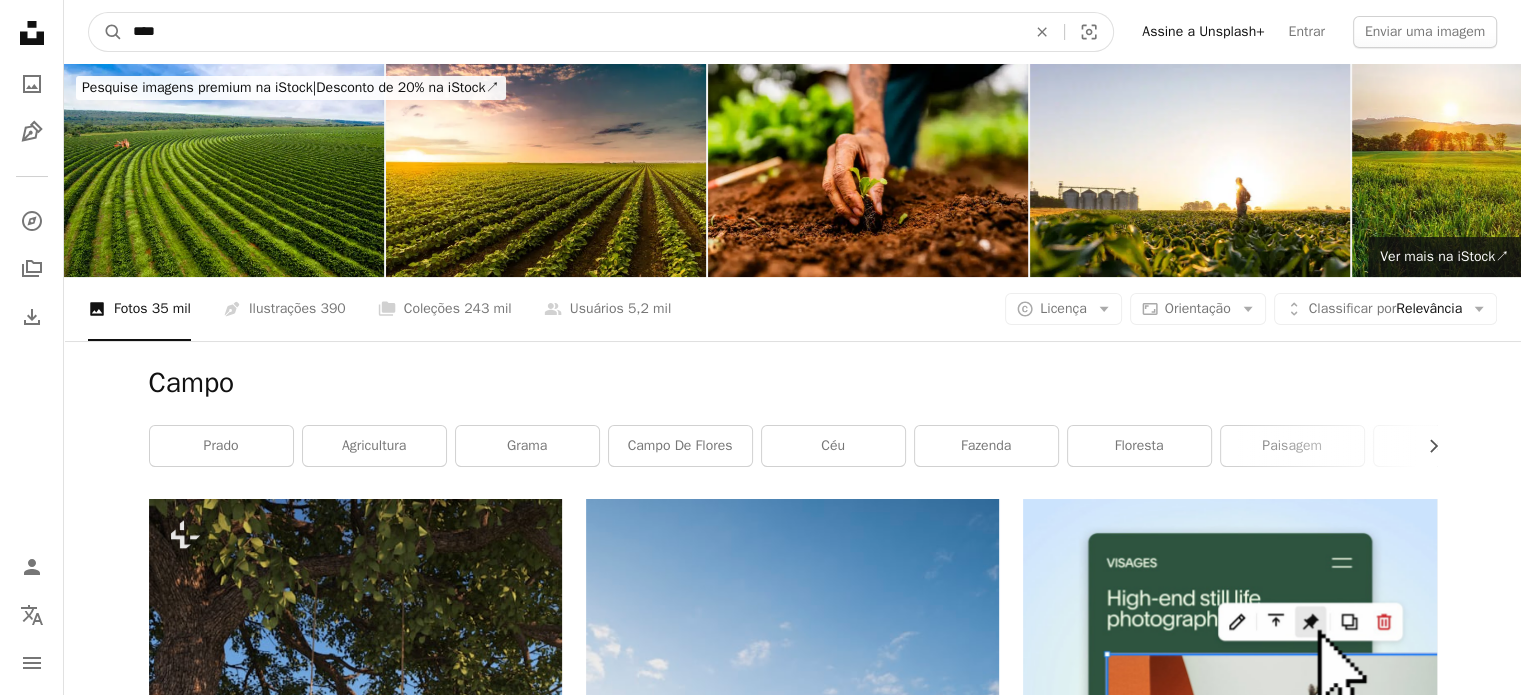 click on "****" at bounding box center [571, 32] 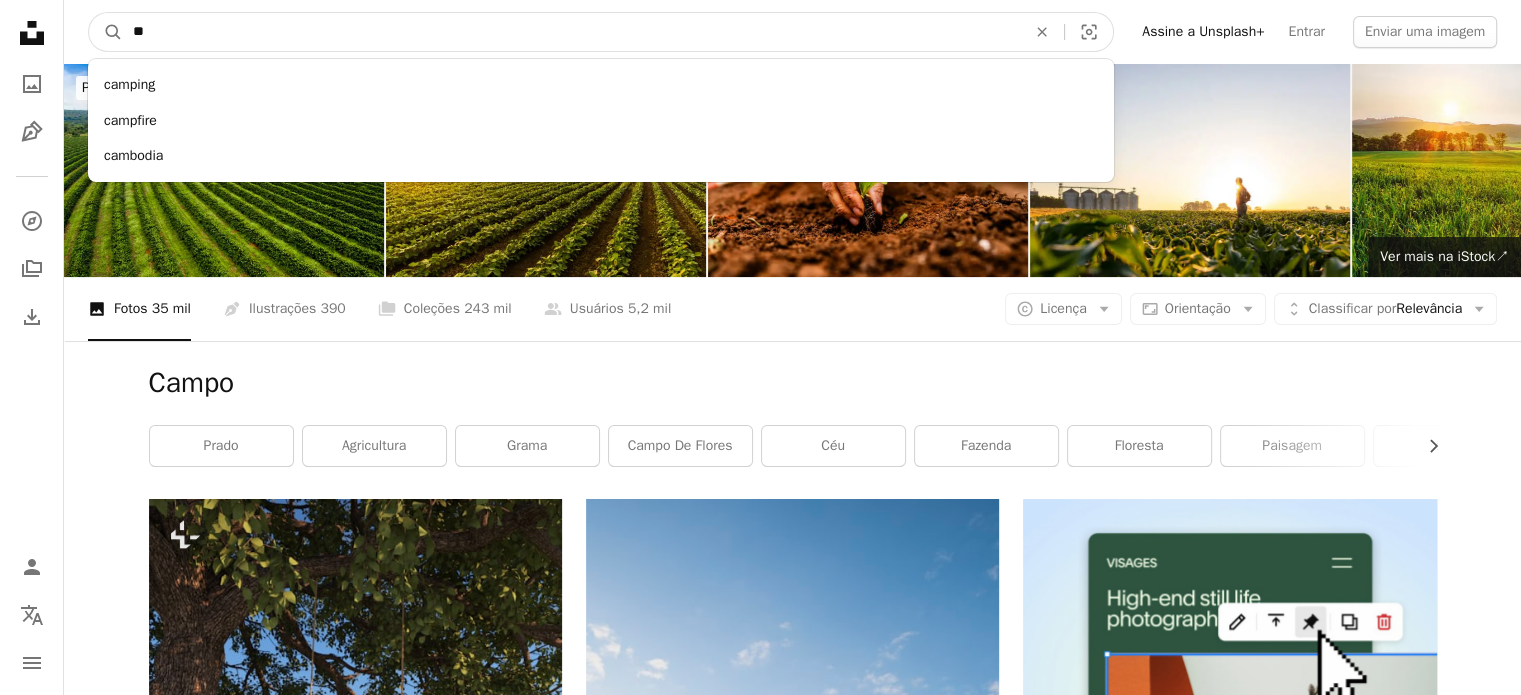 type on "*" 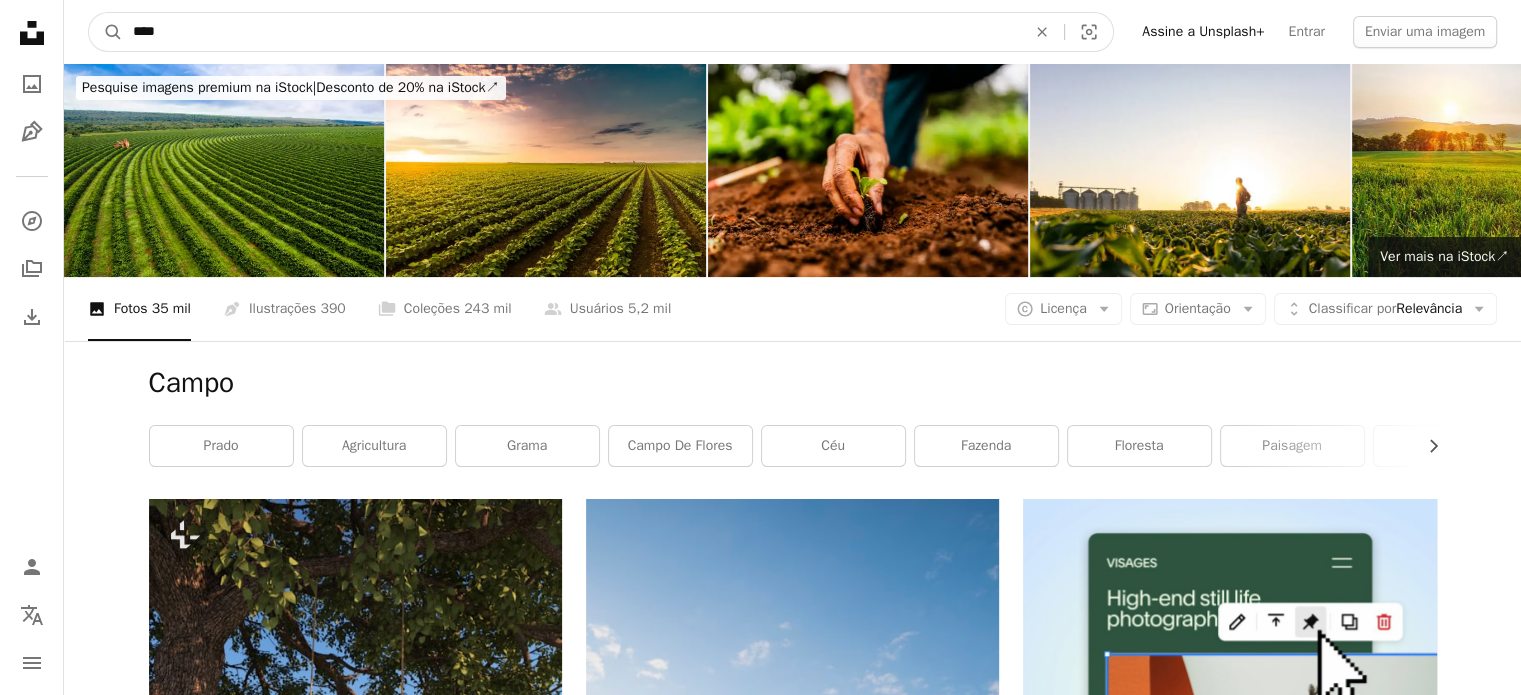 type on "*****" 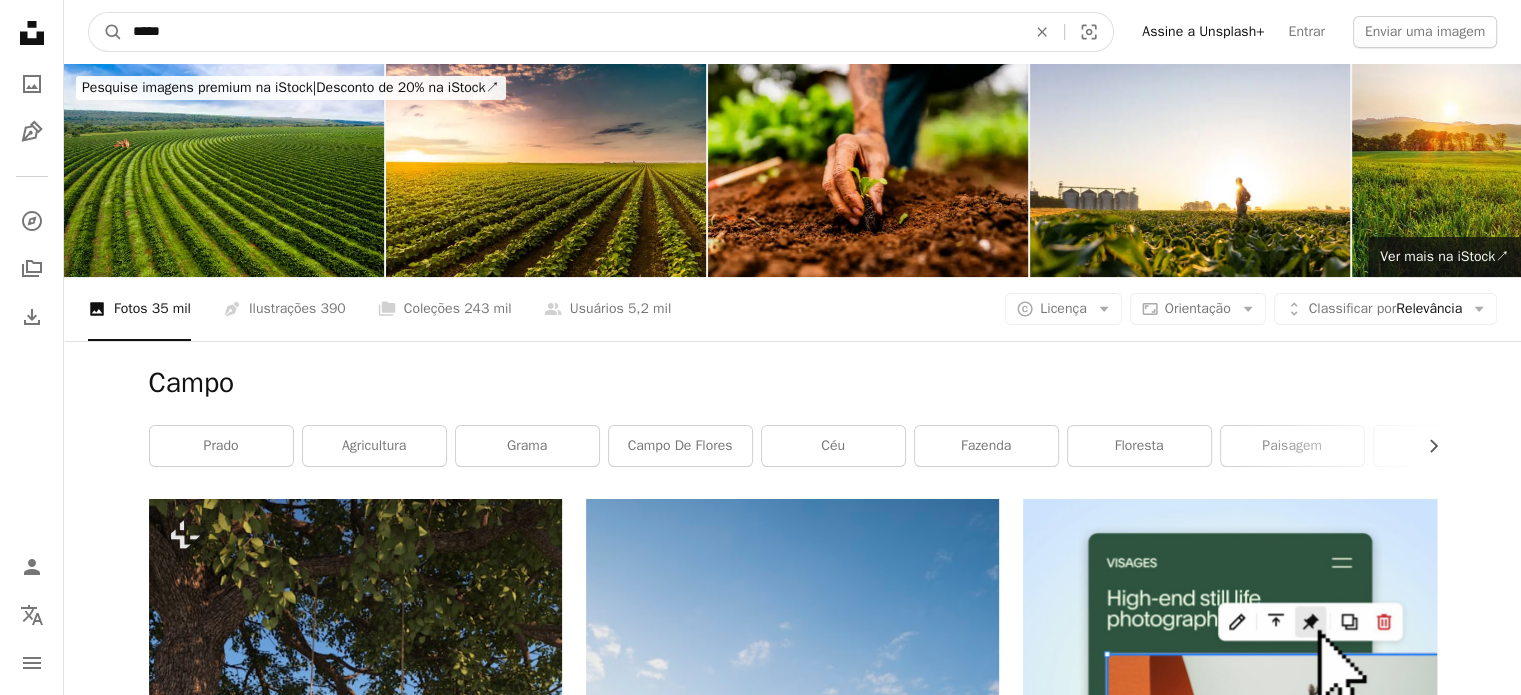 click on "A magnifying glass" at bounding box center (106, 32) 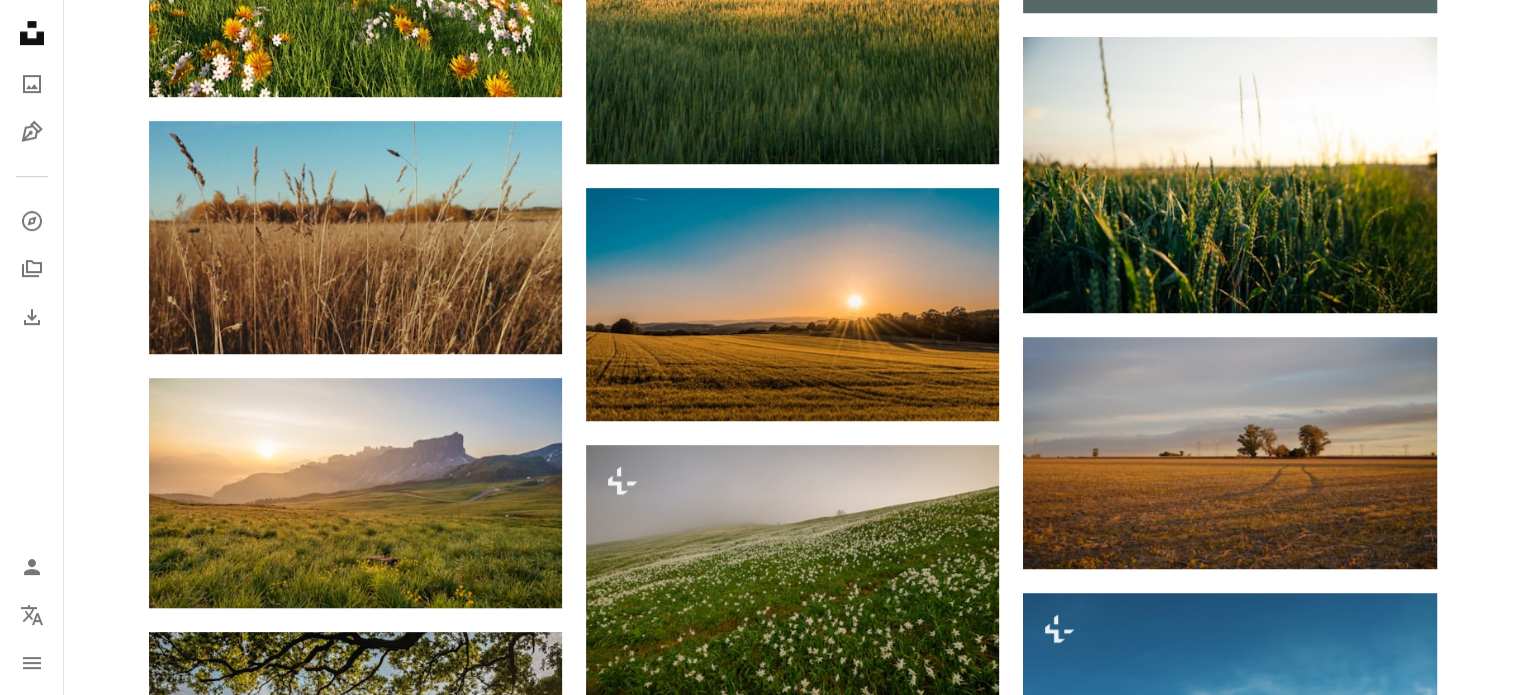 scroll, scrollTop: 1000, scrollLeft: 0, axis: vertical 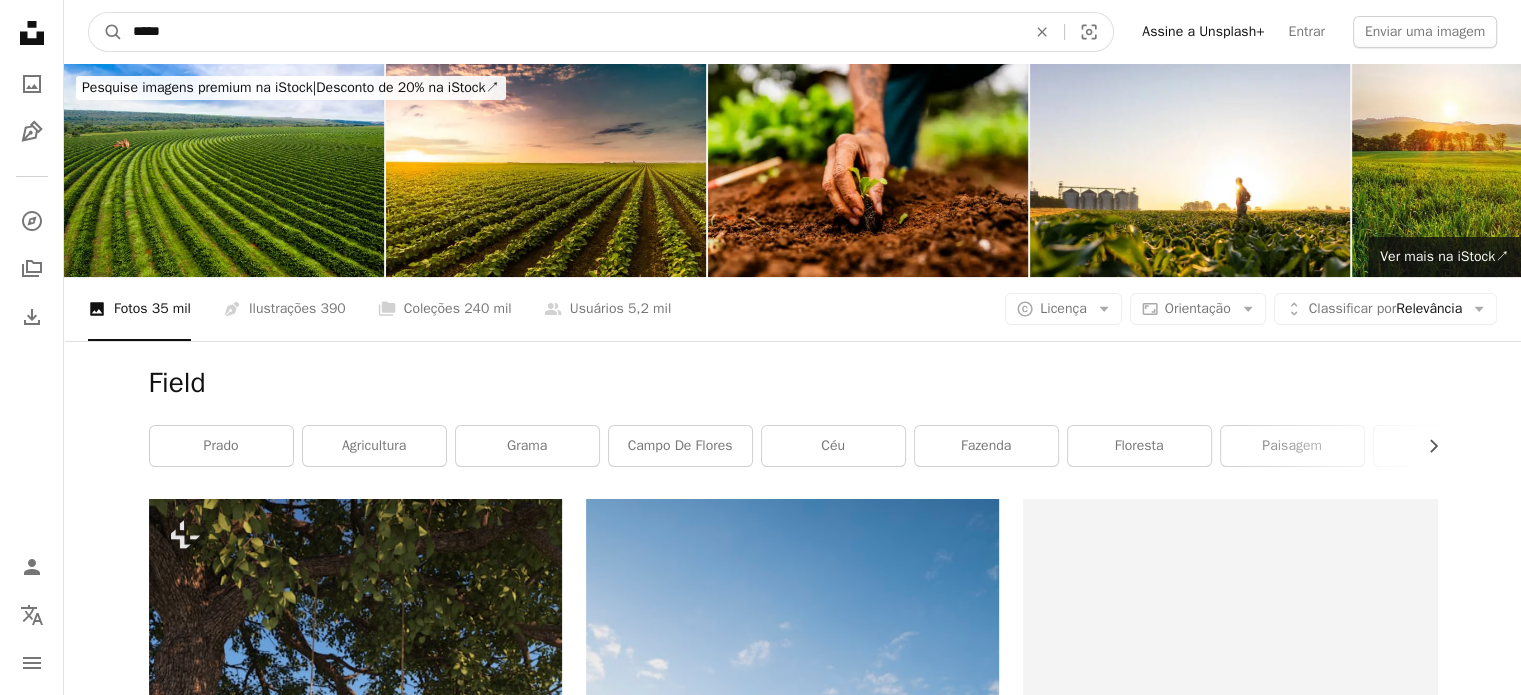 click on "*****" at bounding box center [571, 32] 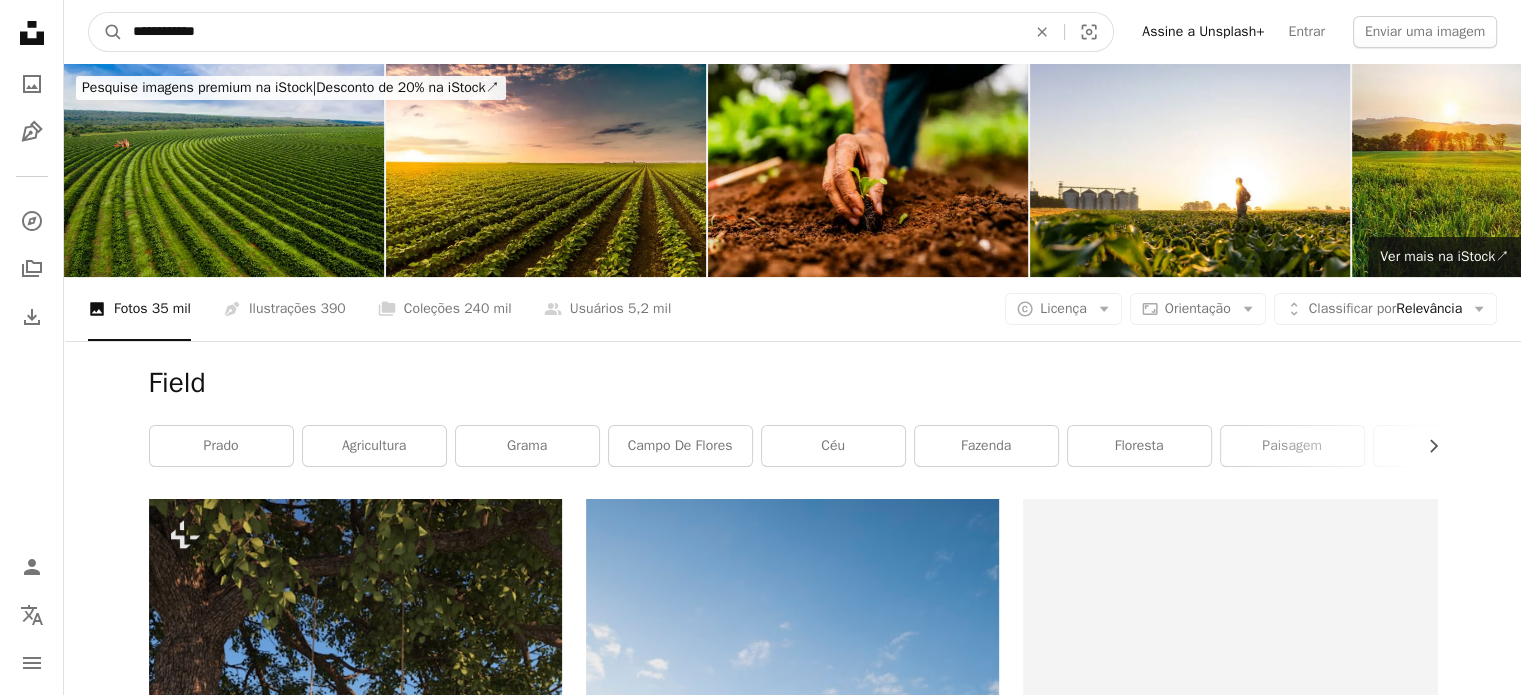 type on "**********" 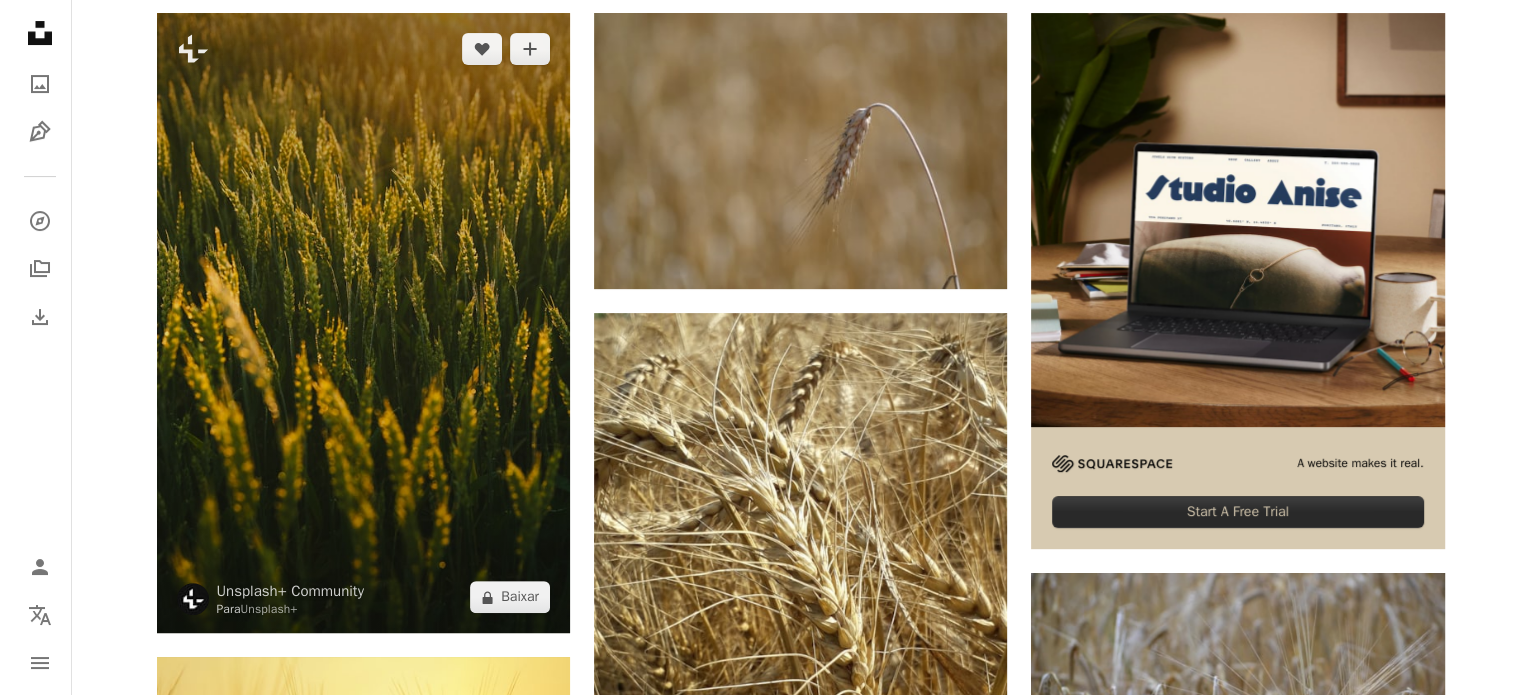 scroll, scrollTop: 500, scrollLeft: 0, axis: vertical 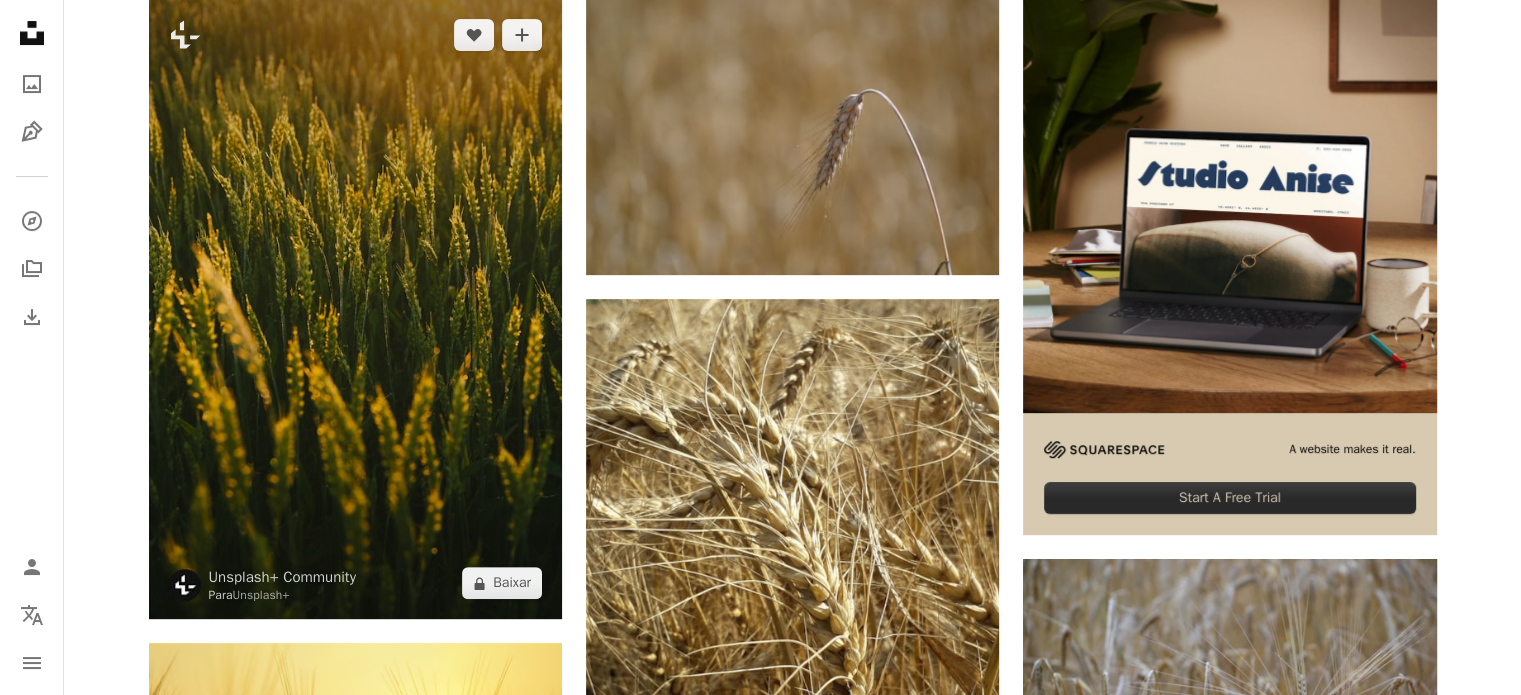 click at bounding box center [355, 309] 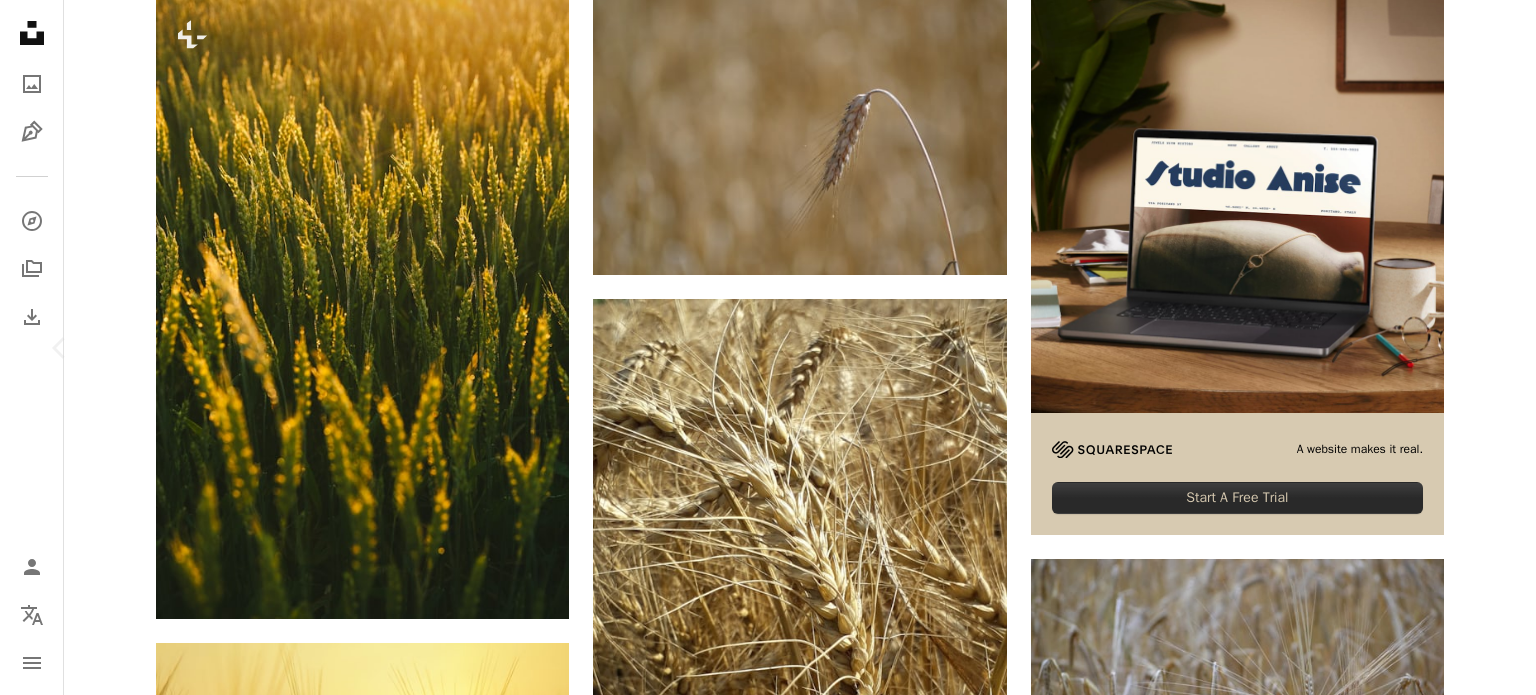 scroll, scrollTop: 4875, scrollLeft: 0, axis: vertical 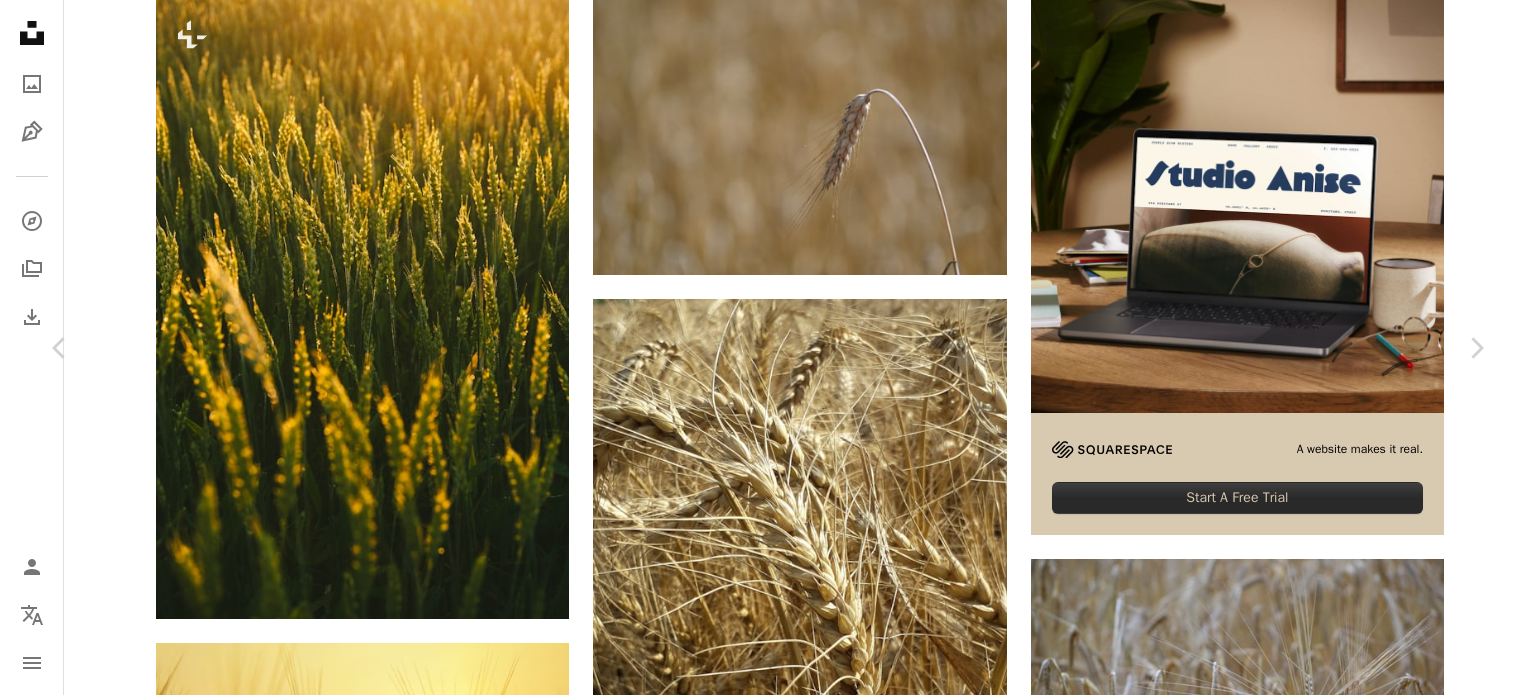click on "An X shape Chevron left Chevron right [FIRST] [LAST] roboot_cz A heart A plus sign Baixar gratuitamente Chevron down Zoom in Visualizações 29.574 Downloads 207 A forward-right arrow Compartilhar Info icon Informações More Actions Calendar outlined Publicada em  16 de abril de 2024 Camera samsung, SM-J600F Safety Uso gratuito sob a  Licença da Unsplash Banco de imagens planta trigo campo de trigo grão dourado cereal Grãos fundo dourado campo de trigo cultivo de trigo Campo de trigo dourado campo de grãos alimento agricultura campo ao ar livre campo vegetação produzir Fotos de stock gratuitas Pesquise imagens premium relacionadas na iStock  |  Economize 20% com o código UNSPLASH20 Ver mais na iStock  ↗ Imagens relacionadas A heart A plus sign [FIRST] [LAST] Arrow pointing down A heart A plus sign [FIRST] [LAST] Arrow pointing down A heart A plus sign [FIRST] [LAST] Arrow pointing down Plus sign for Unsplash+ A heart A plus sign Getty Images Para  Unsplash+ A lock Baixar A heart A plus sign A heart" at bounding box center (768, 4230) 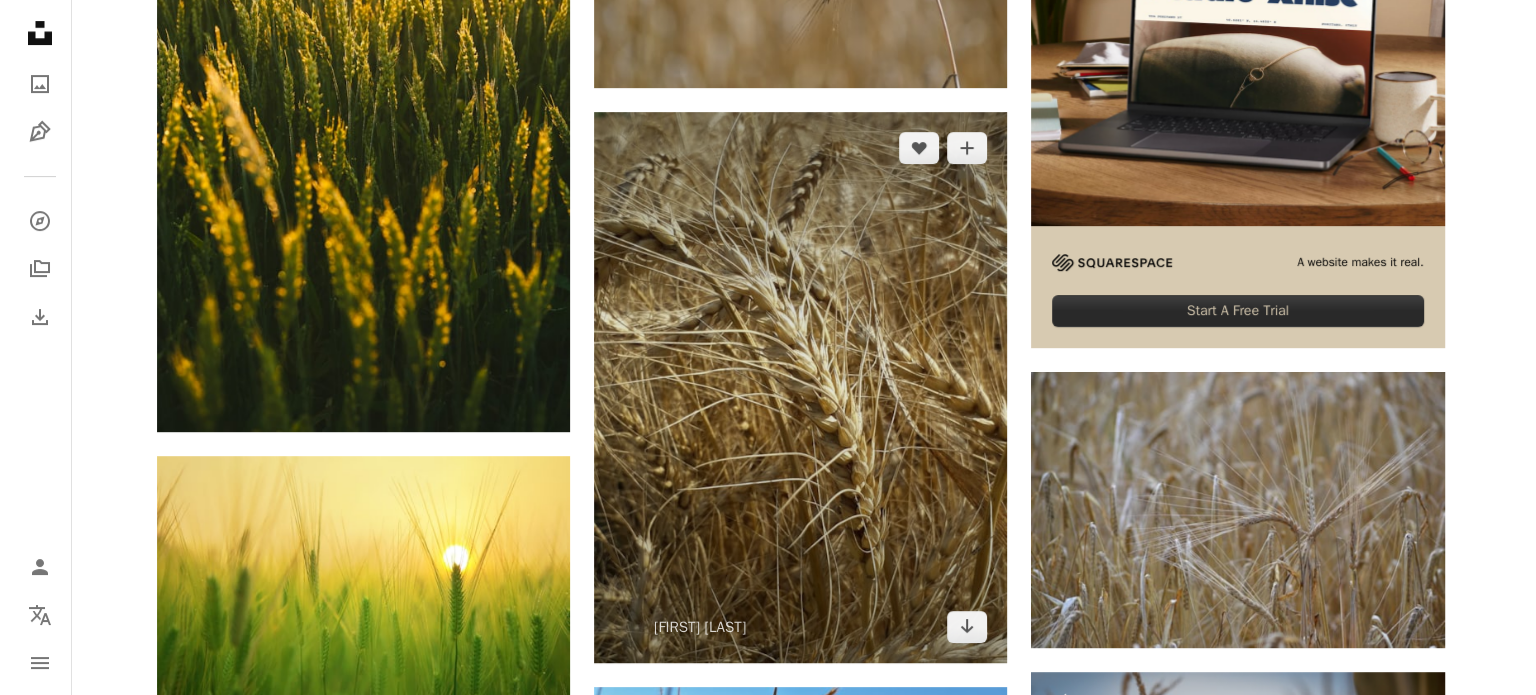 scroll, scrollTop: 700, scrollLeft: 0, axis: vertical 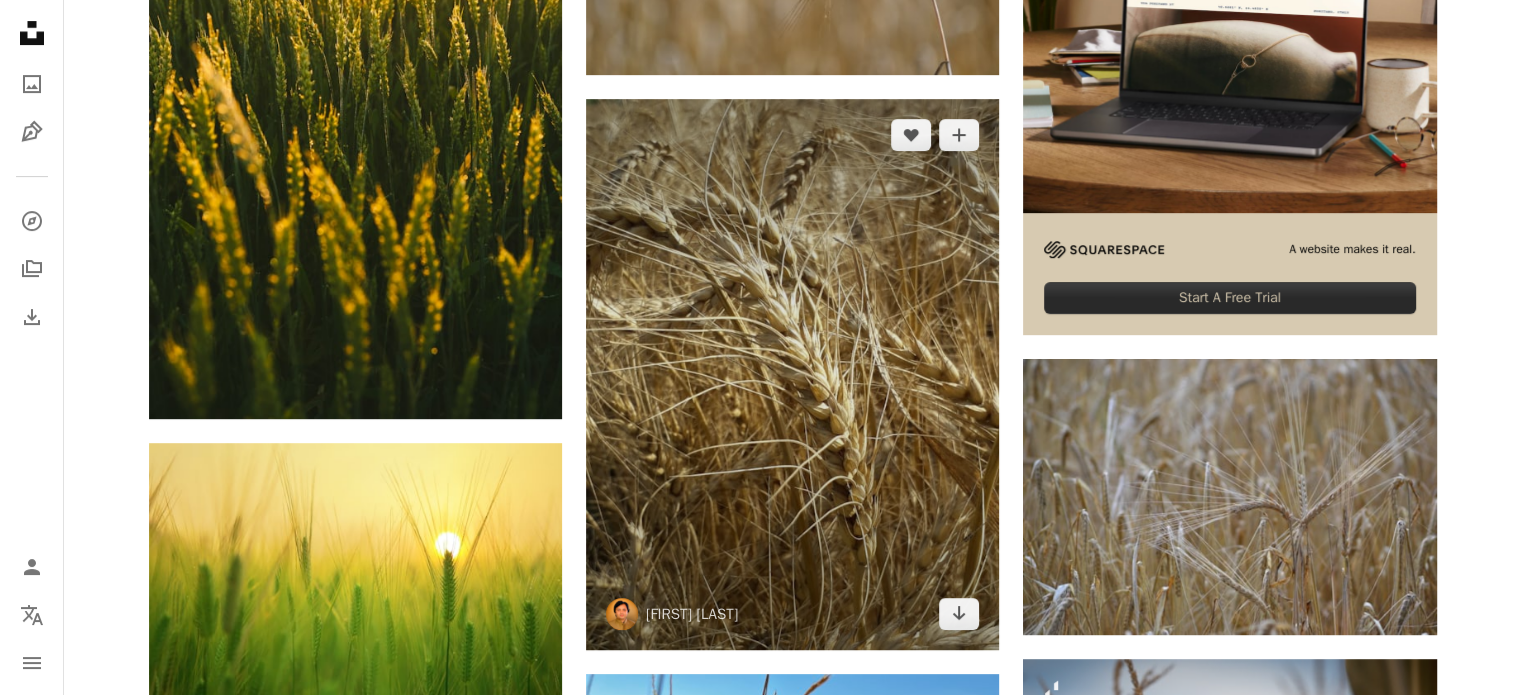 click at bounding box center [792, 374] 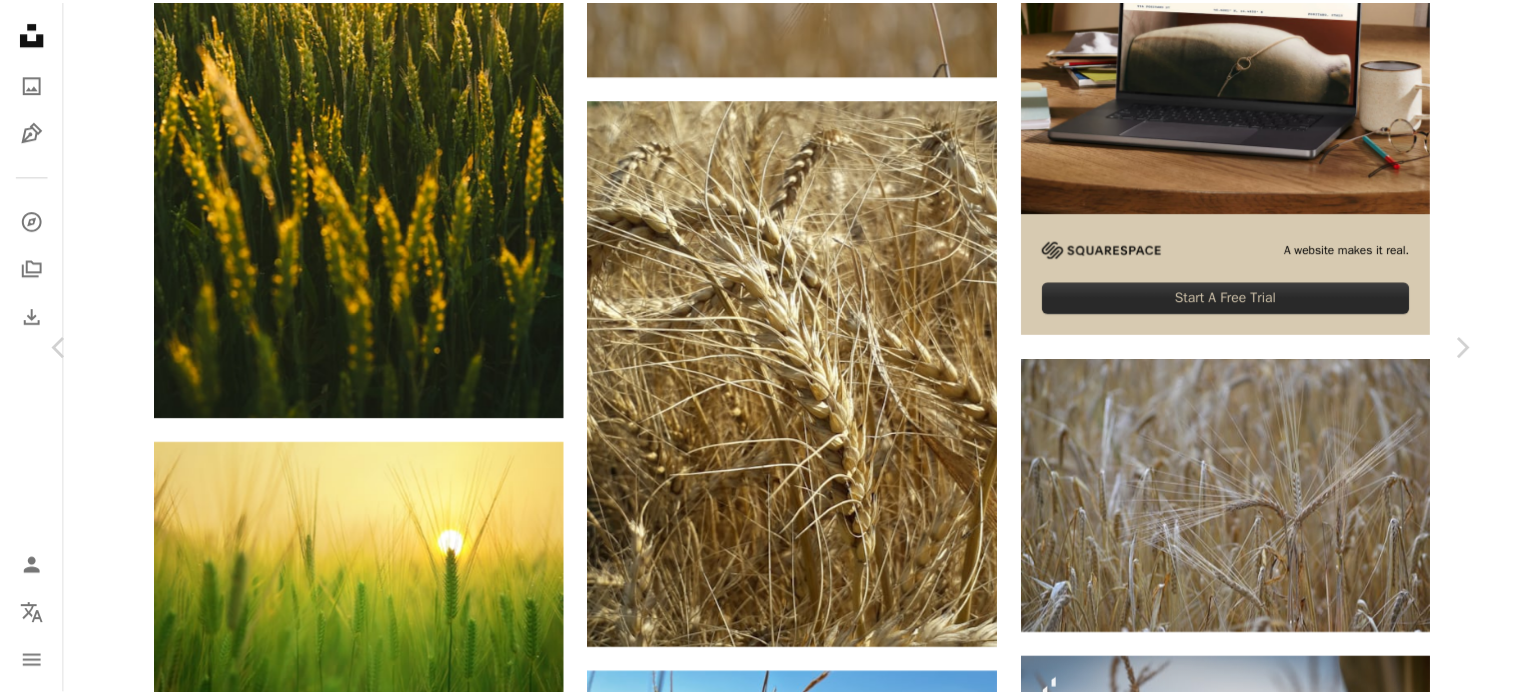 scroll, scrollTop: 2300, scrollLeft: 0, axis: vertical 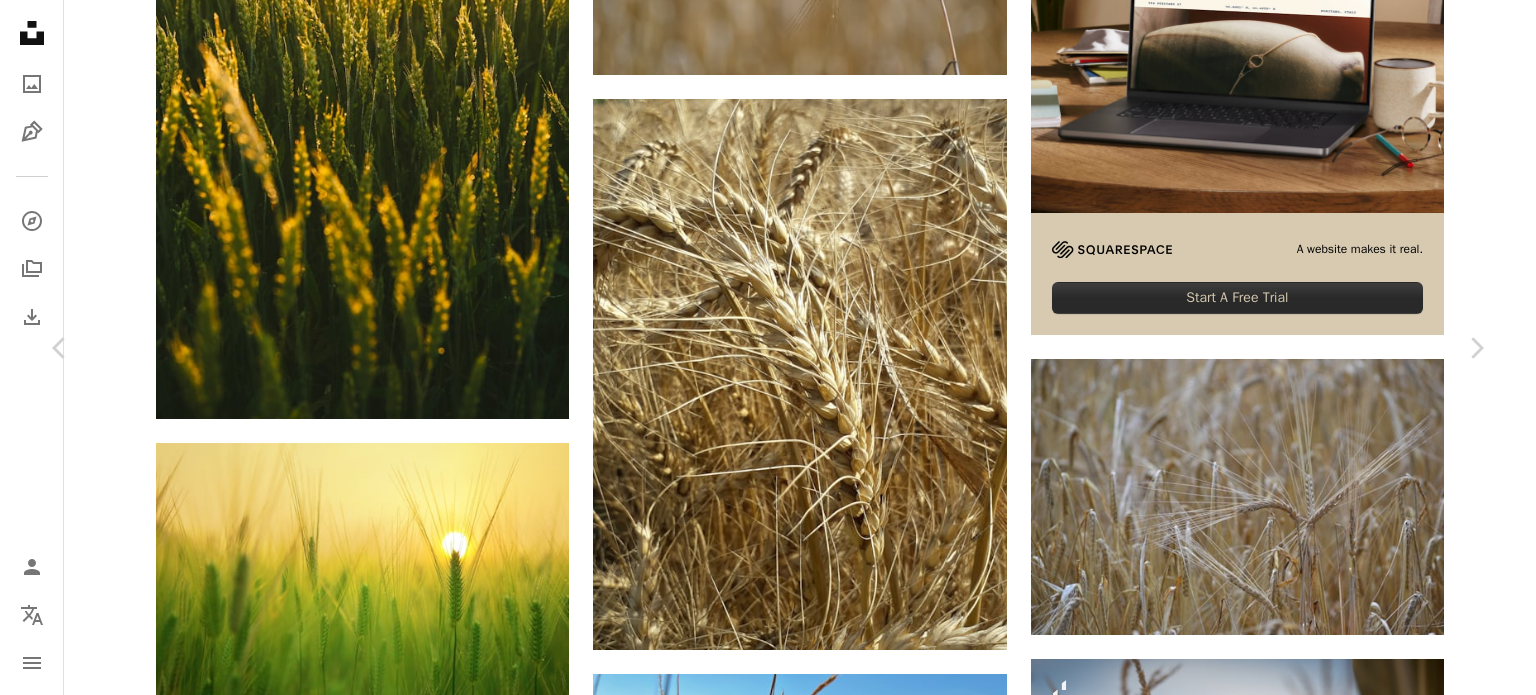 drag, startPoint x: 1533, startPoint y: 436, endPoint x: 1483, endPoint y: 244, distance: 198.40363 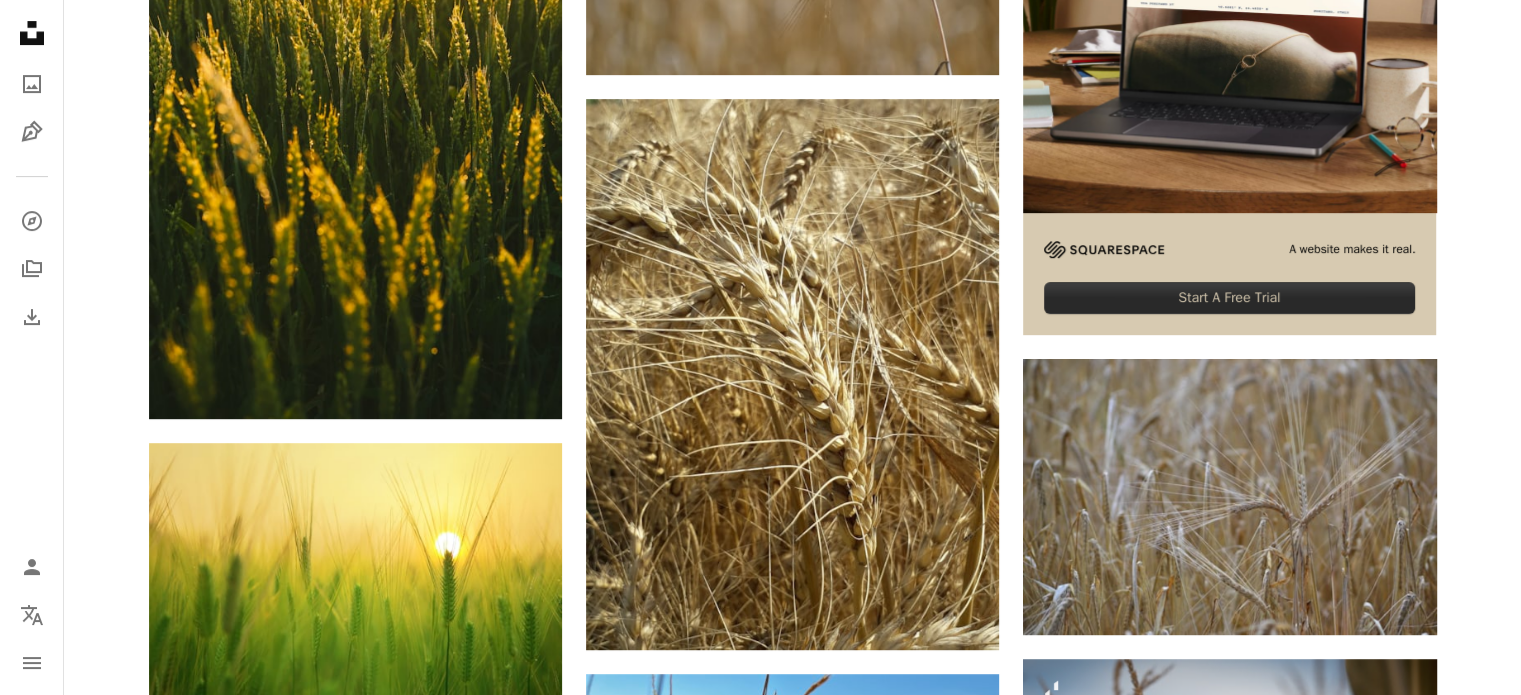 scroll, scrollTop: 0, scrollLeft: 0, axis: both 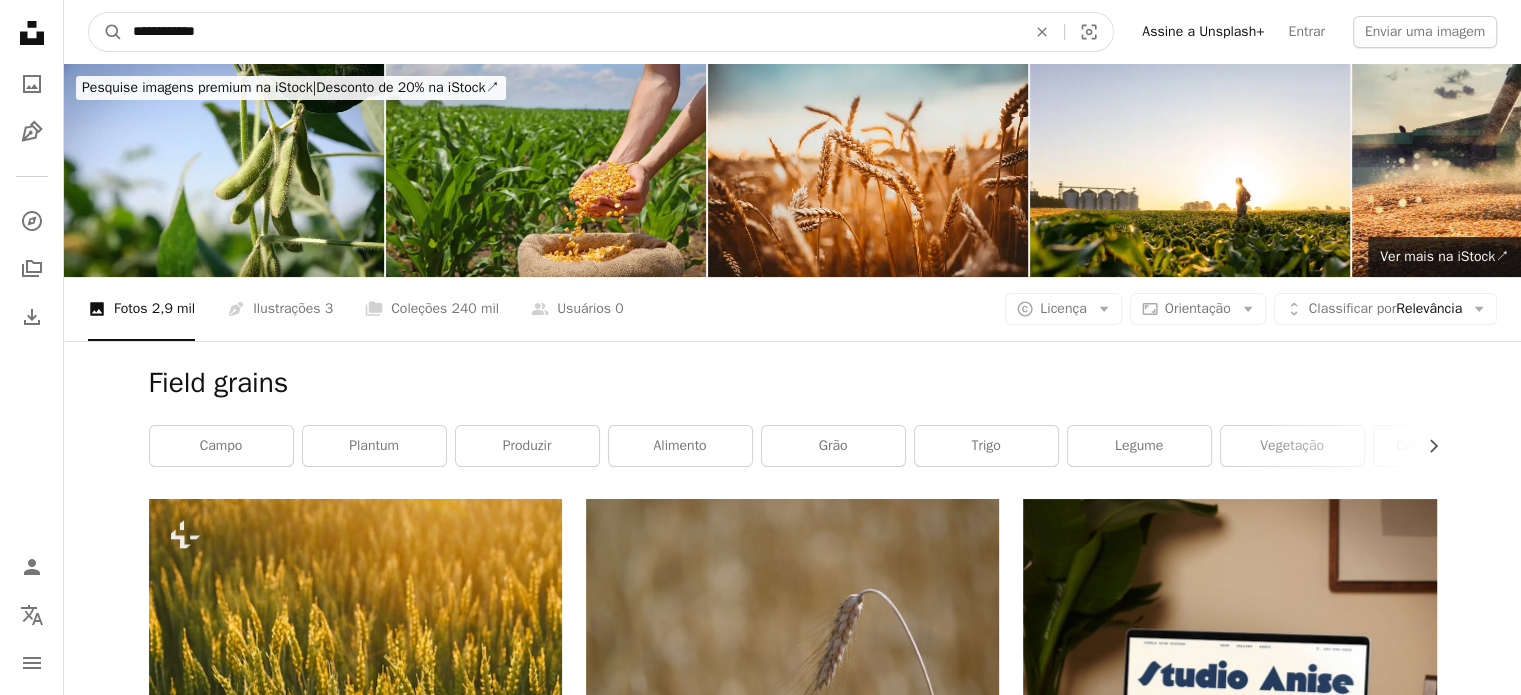 click on "**********" at bounding box center [571, 32] 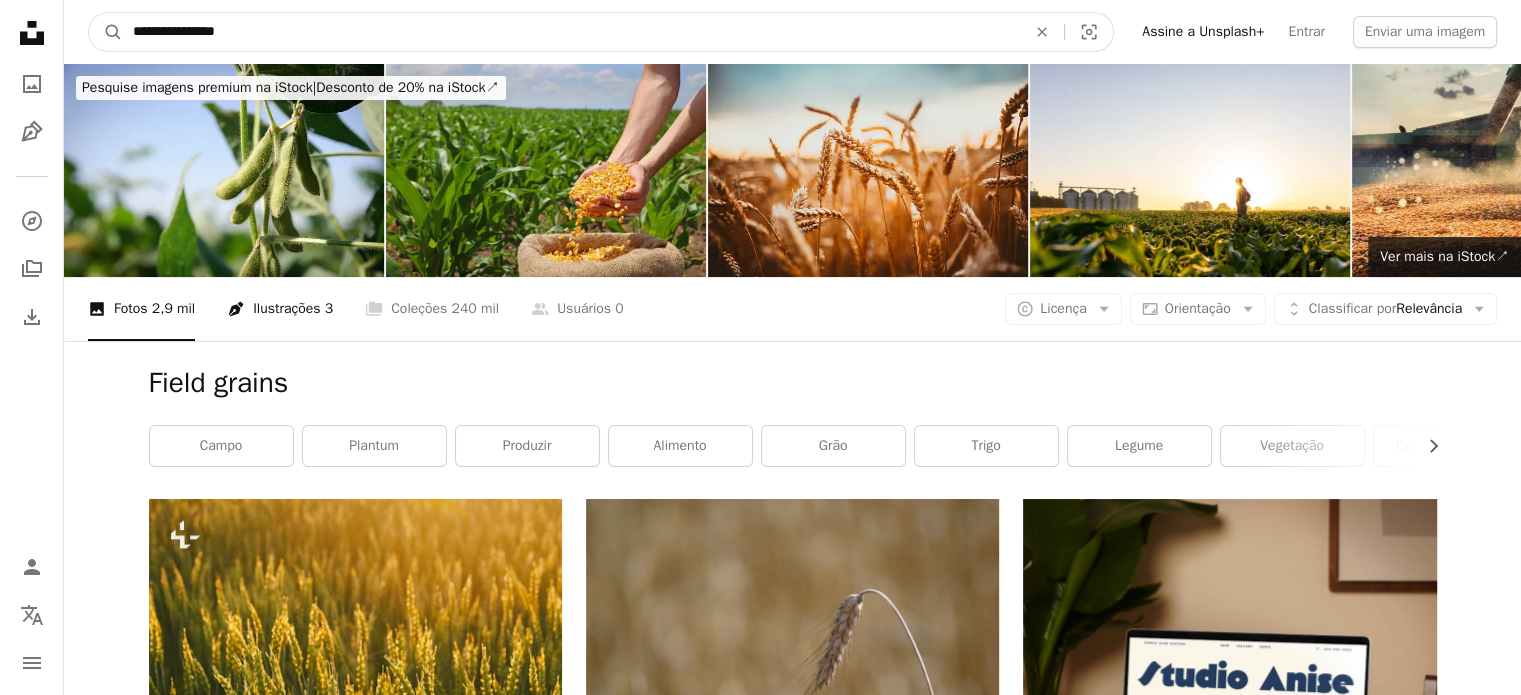 type on "**********" 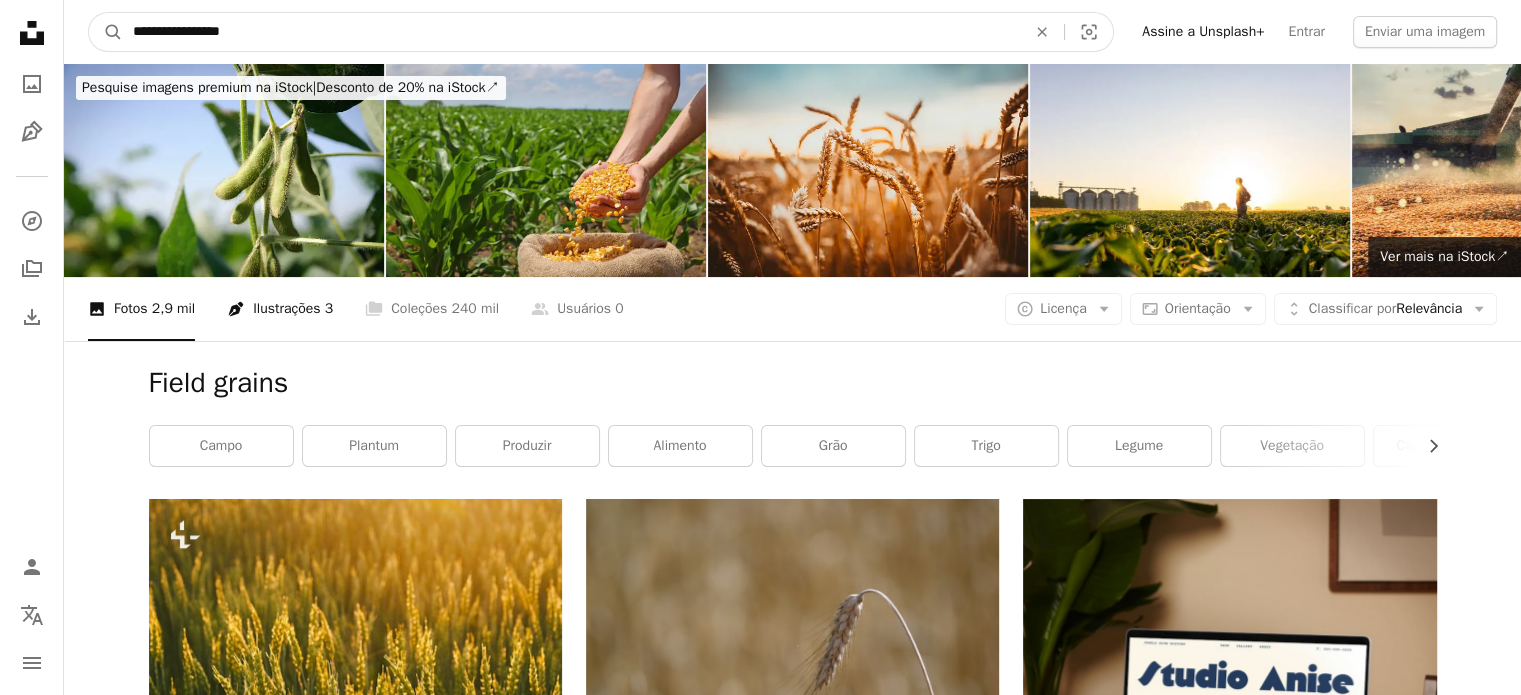 click on "A magnifying glass" at bounding box center (106, 32) 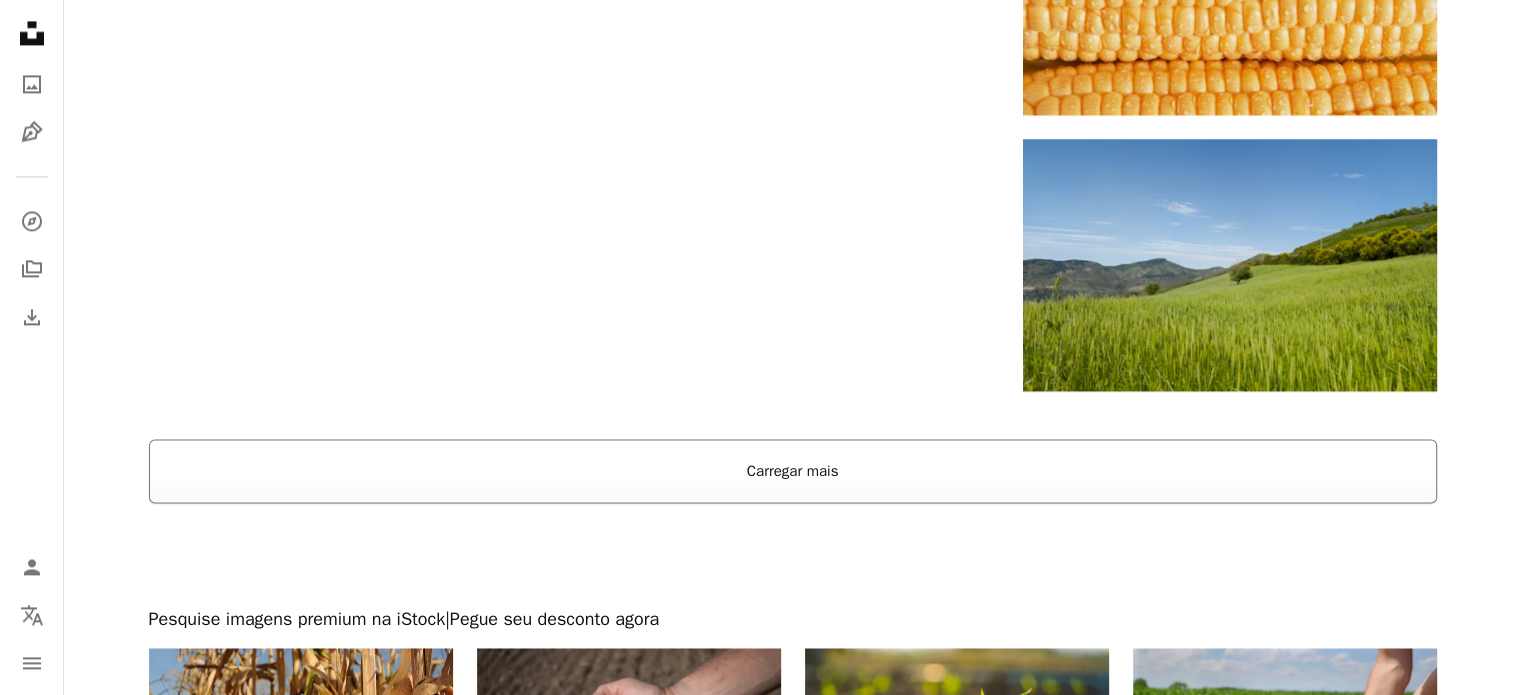 scroll, scrollTop: 3200, scrollLeft: 0, axis: vertical 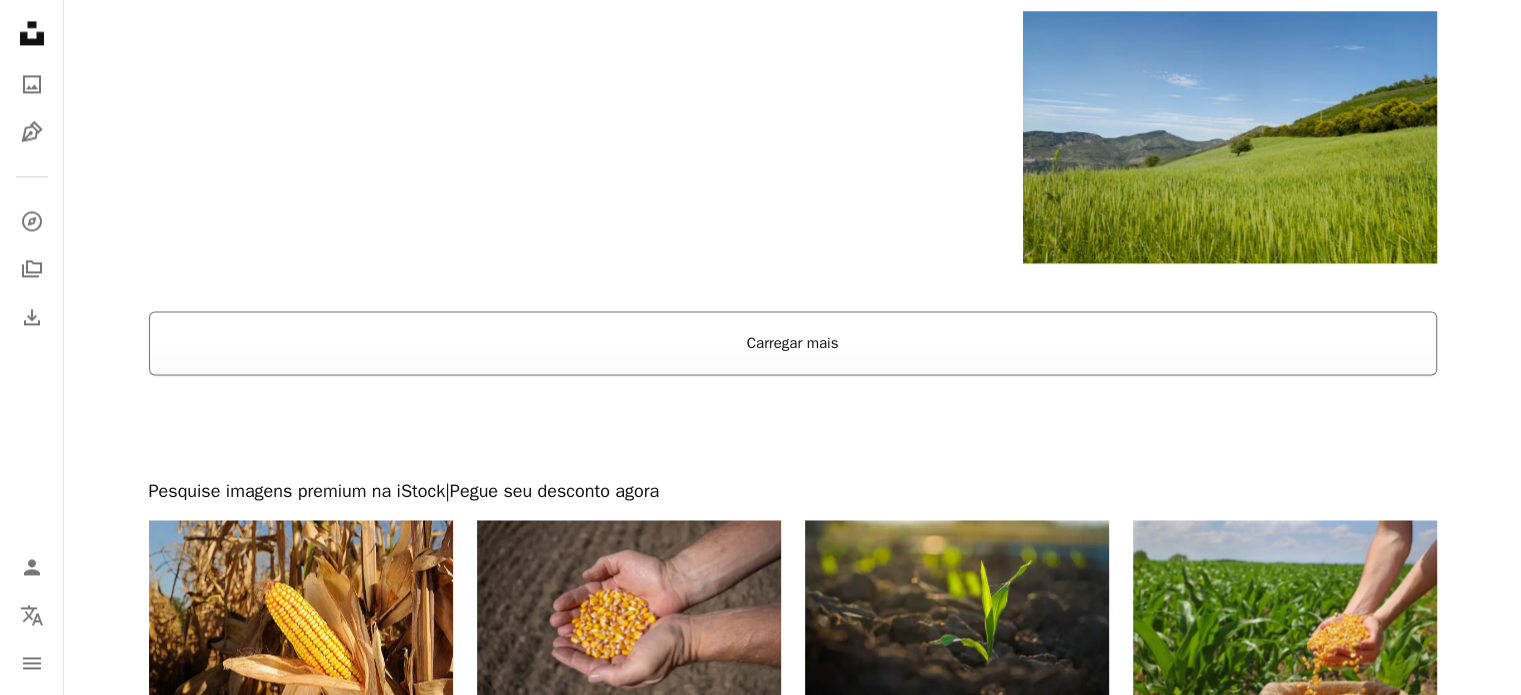 click on "Carregar mais" at bounding box center [793, 343] 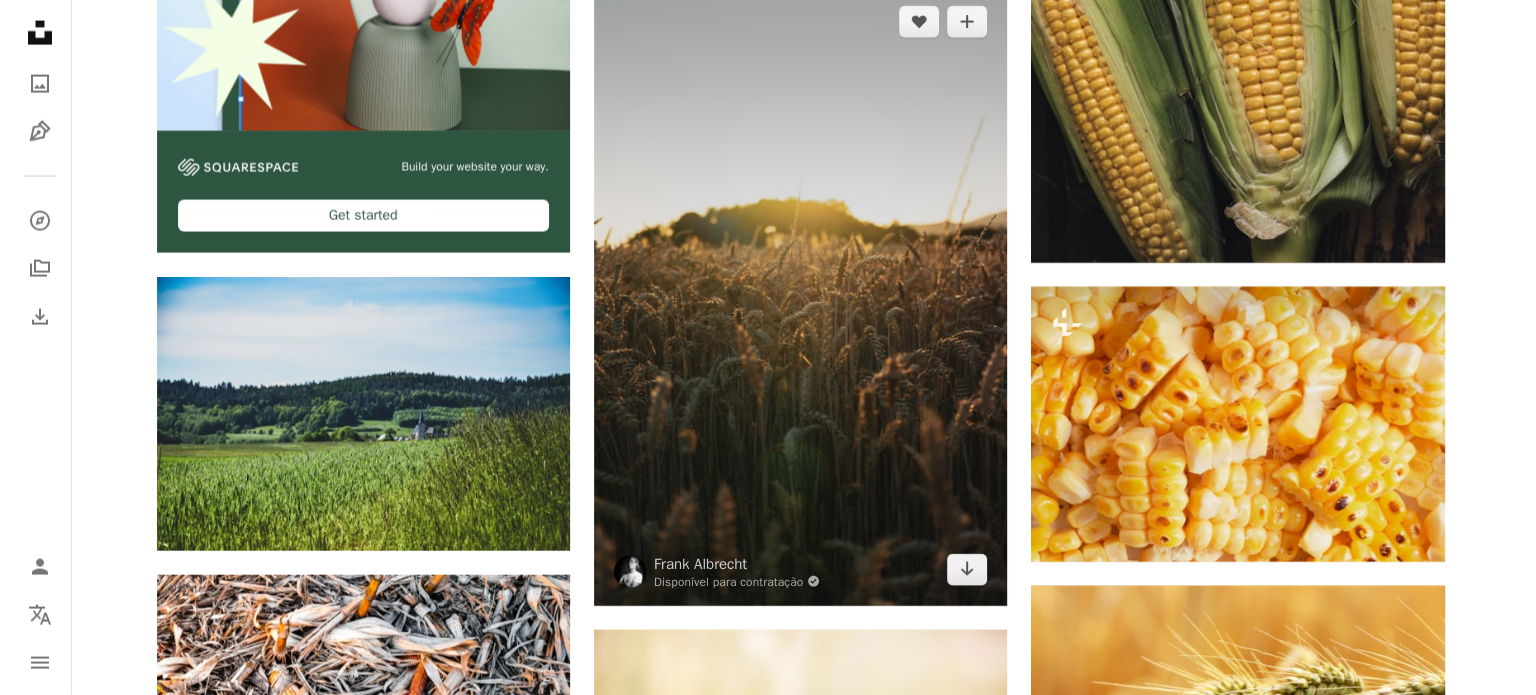 scroll, scrollTop: 4500, scrollLeft: 0, axis: vertical 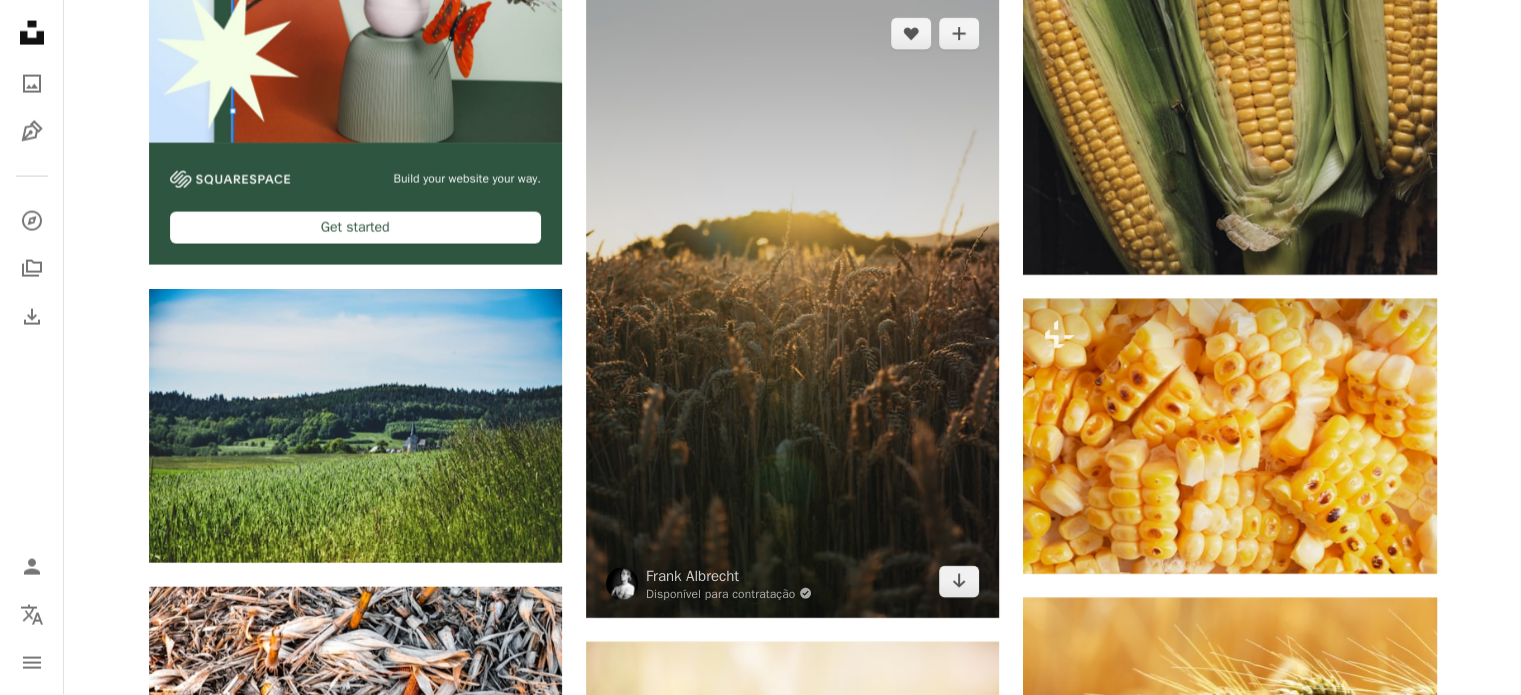 click at bounding box center [792, 308] 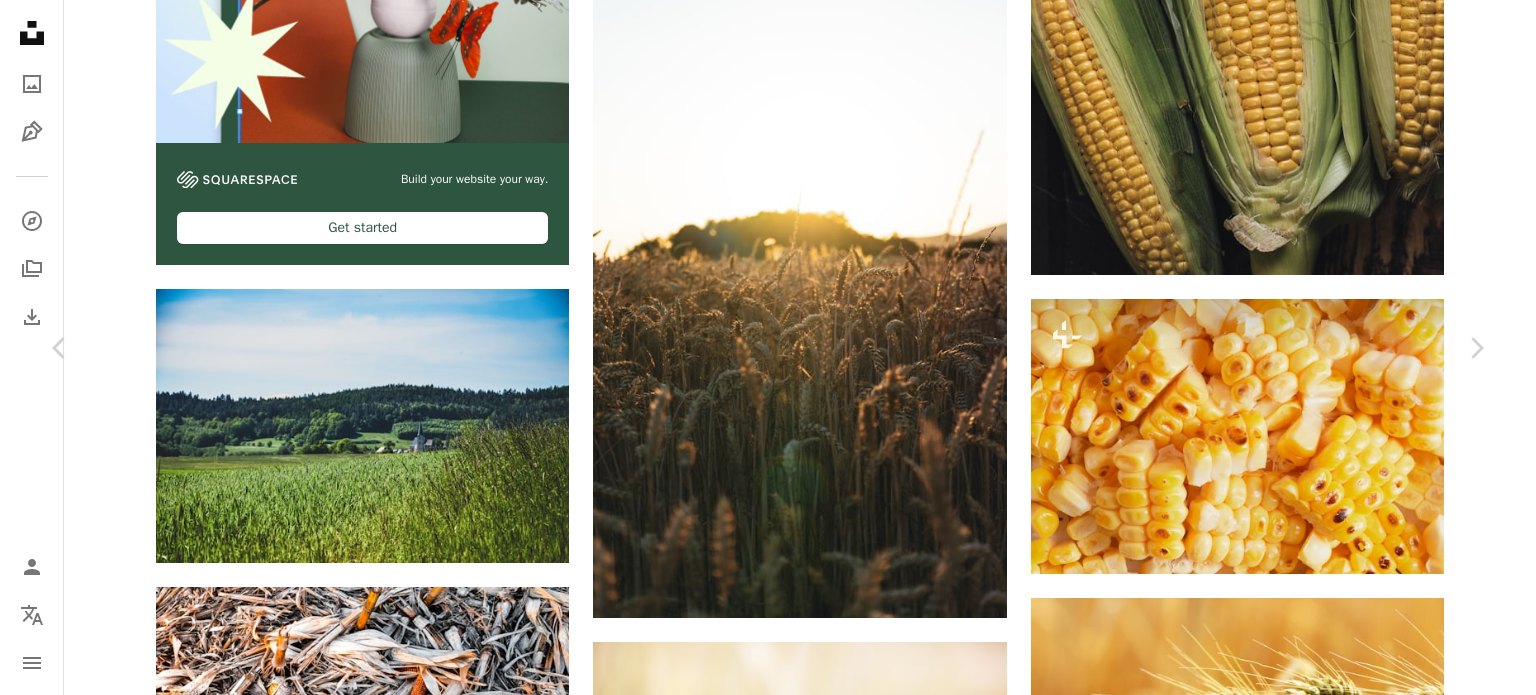click on "Baixar gratuitamente" at bounding box center [1266, 5485] 